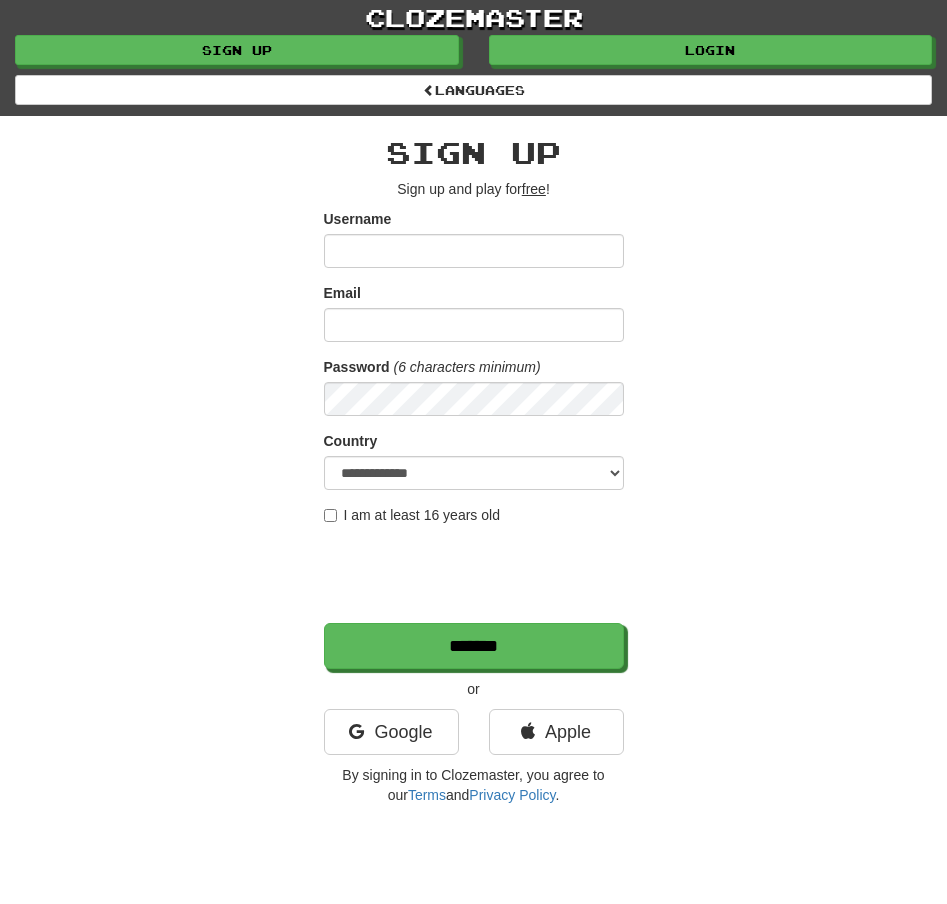 scroll, scrollTop: 0, scrollLeft: 0, axis: both 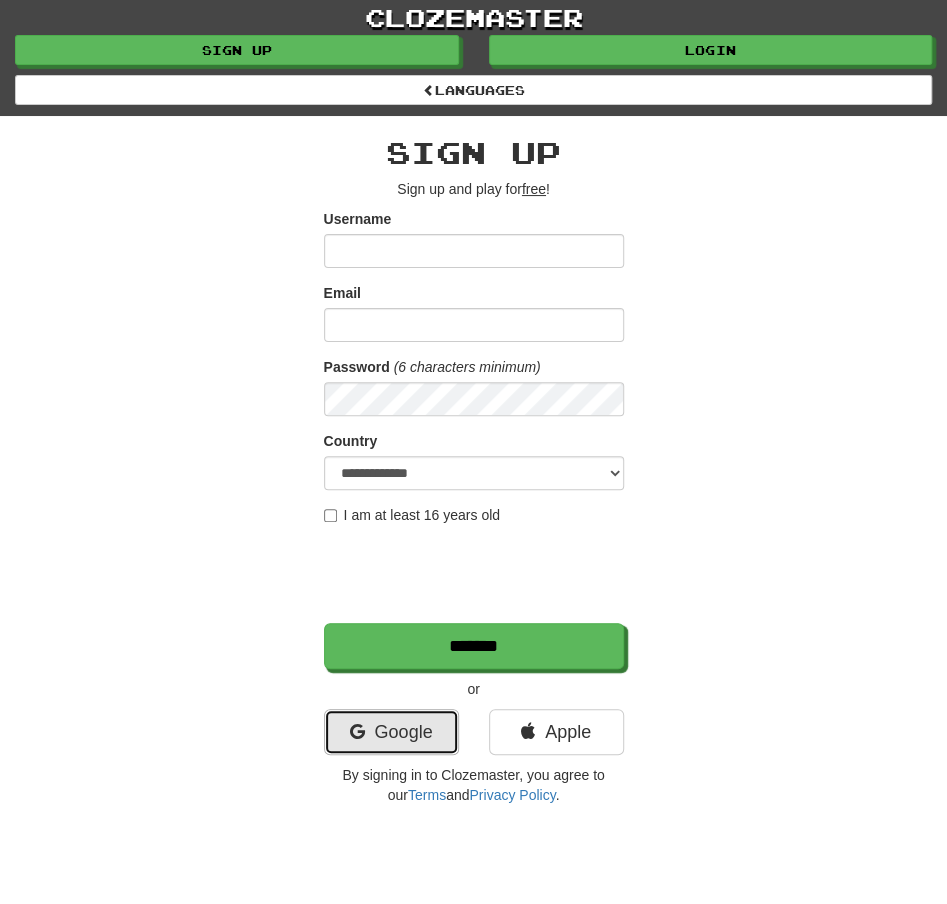 click on "Google" at bounding box center [391, 732] 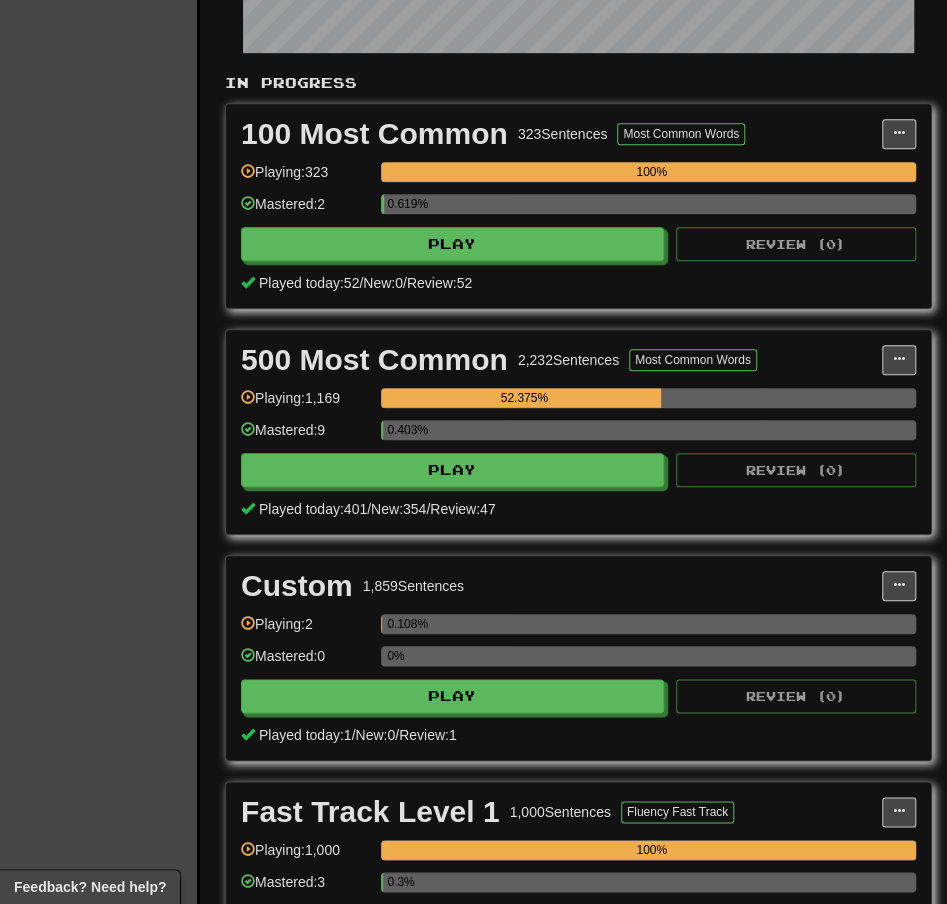 scroll, scrollTop: 385, scrollLeft: 0, axis: vertical 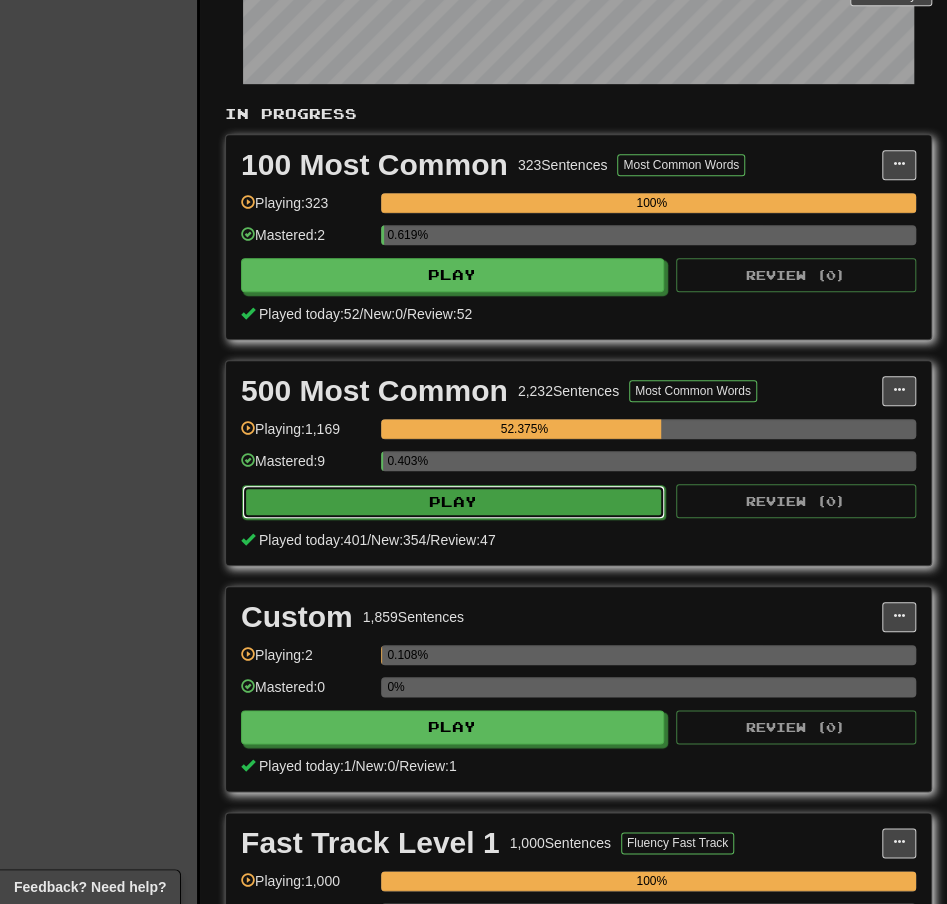 click on "Play" at bounding box center [453, 502] 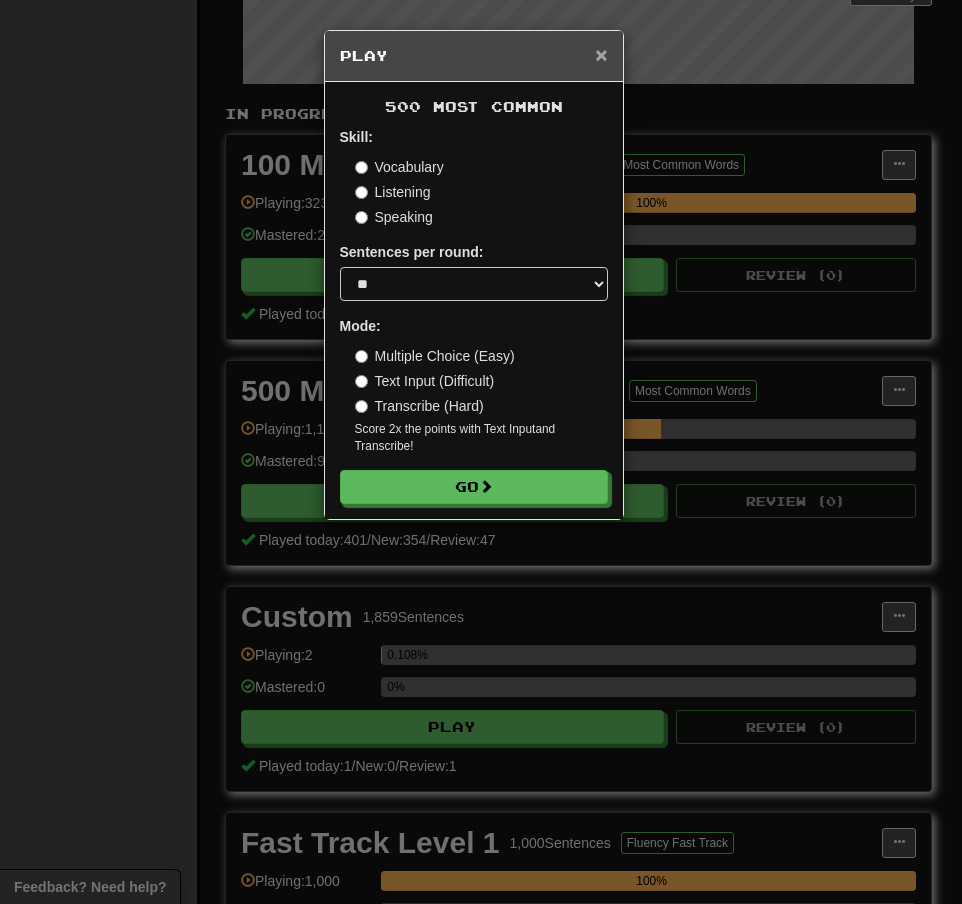 click on "×" at bounding box center [601, 54] 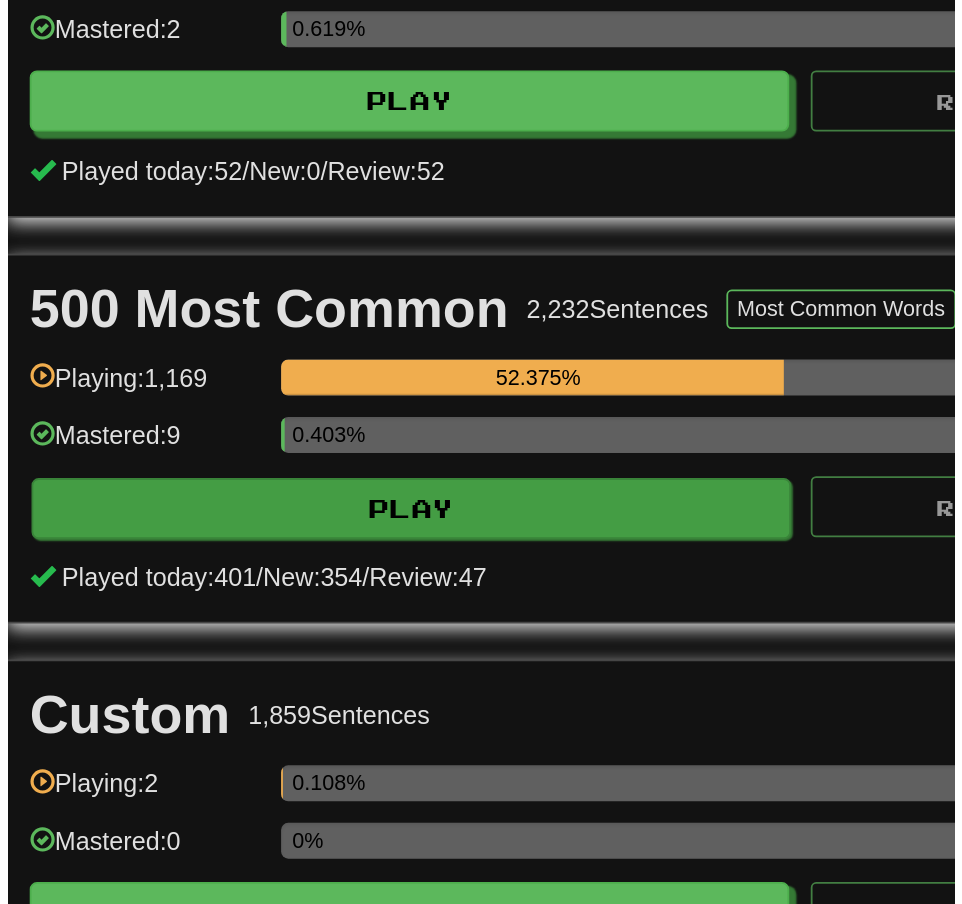 scroll, scrollTop: 385, scrollLeft: 0, axis: vertical 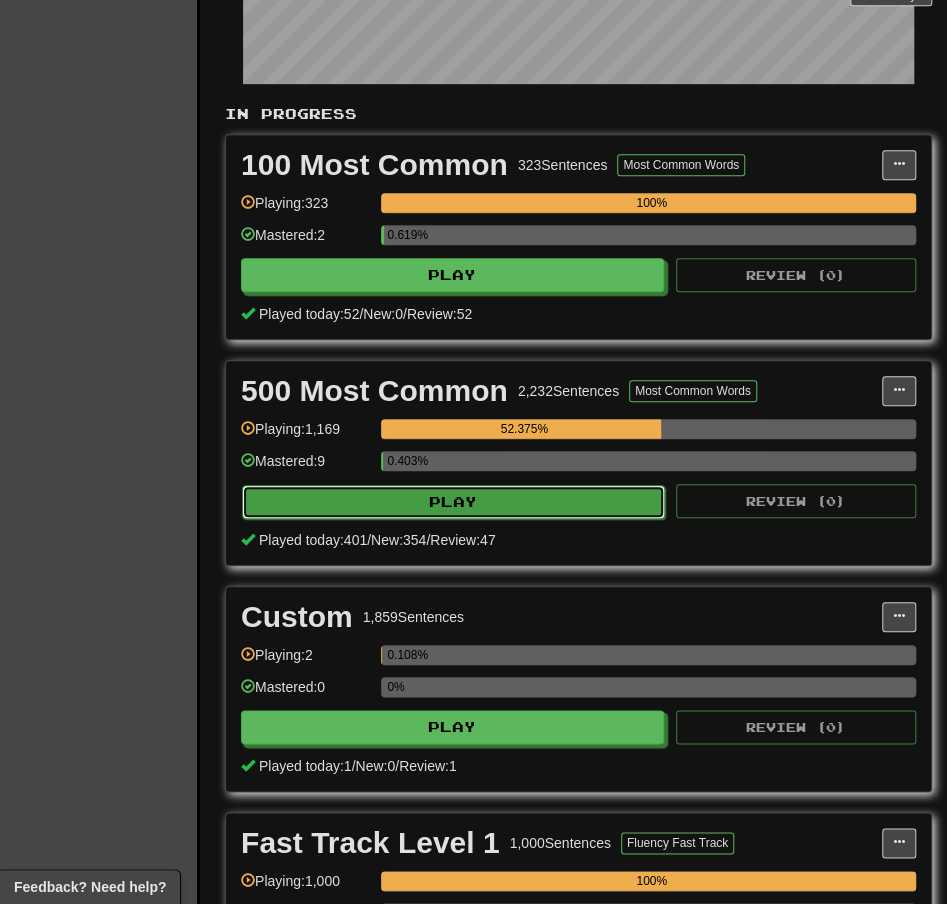 click on "Play" at bounding box center [453, 502] 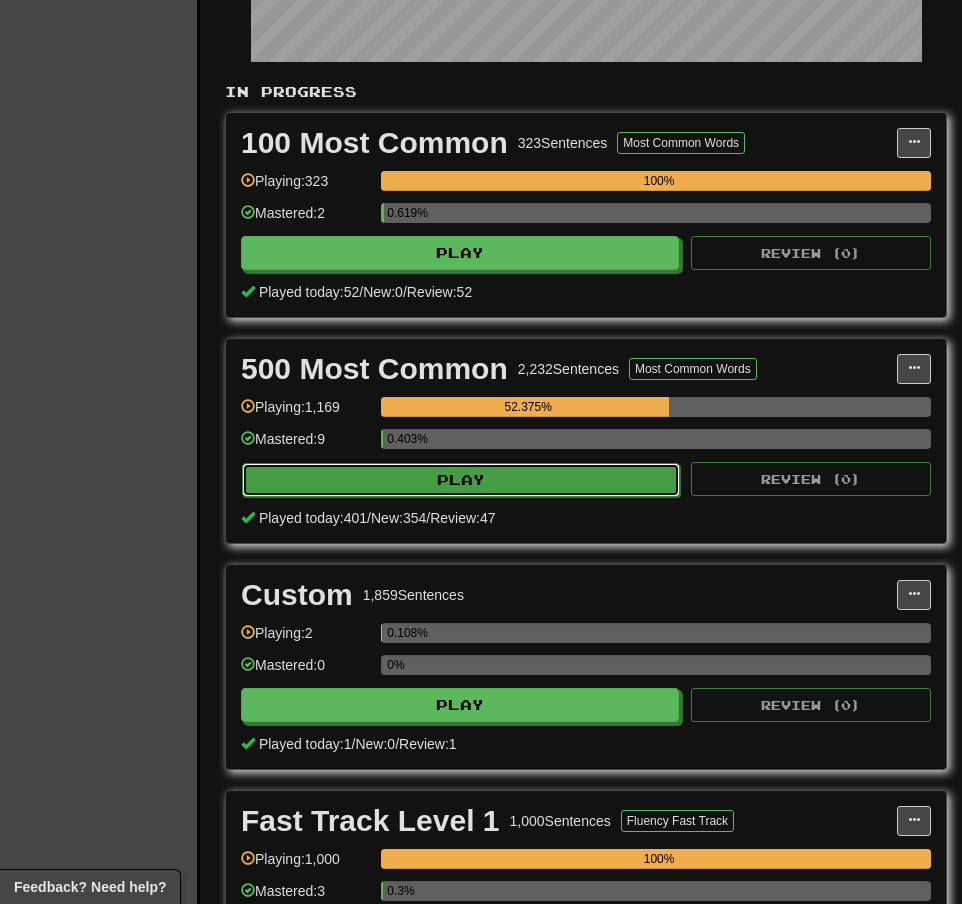 select on "**" 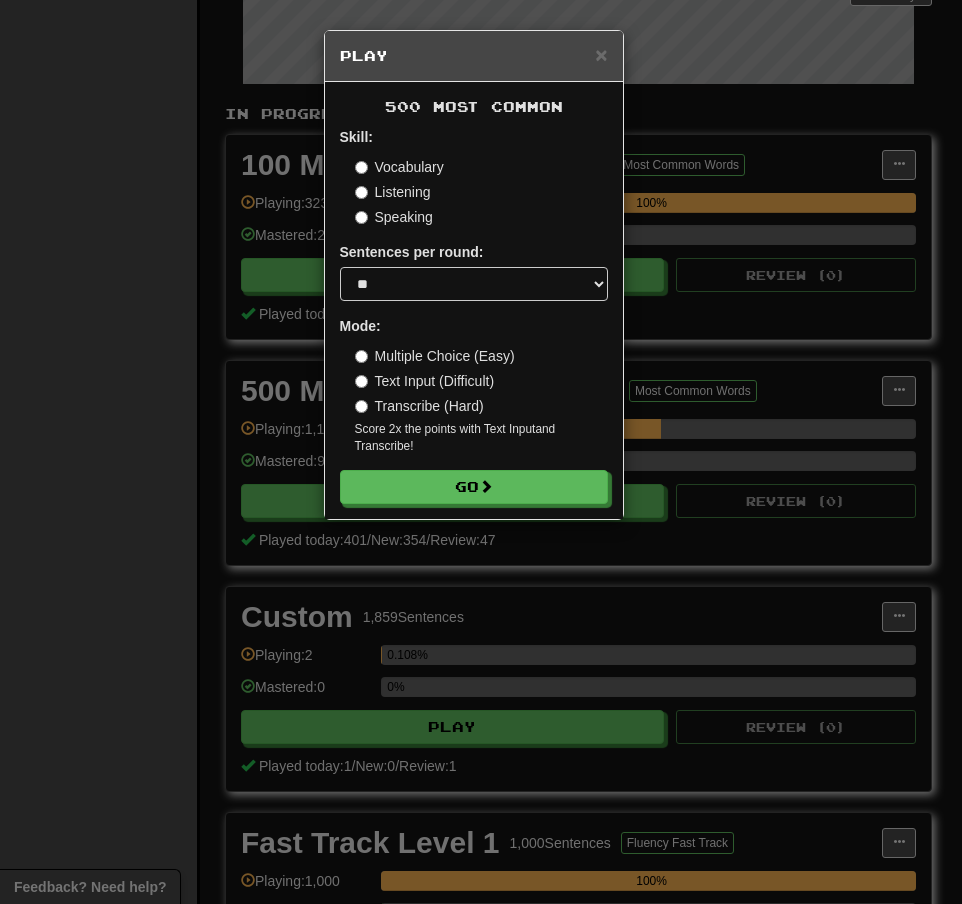 click on "Transcribe (Hard)" at bounding box center (419, 406) 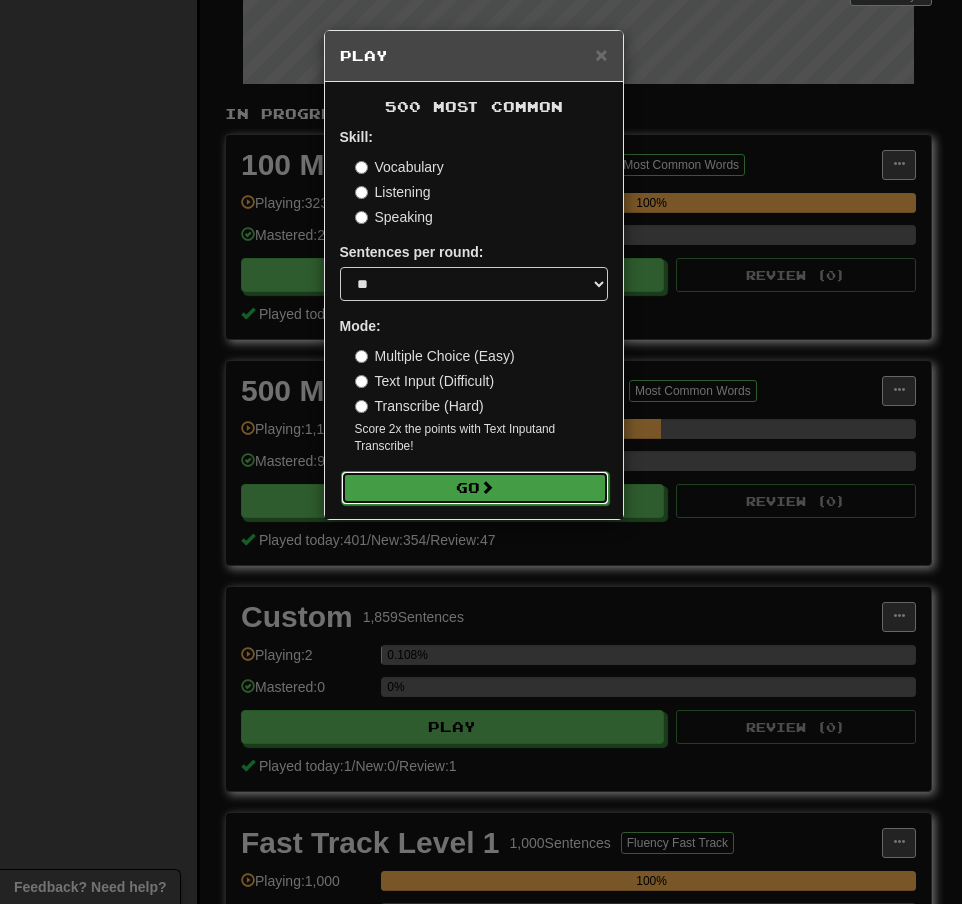 click on "Go" at bounding box center (475, 488) 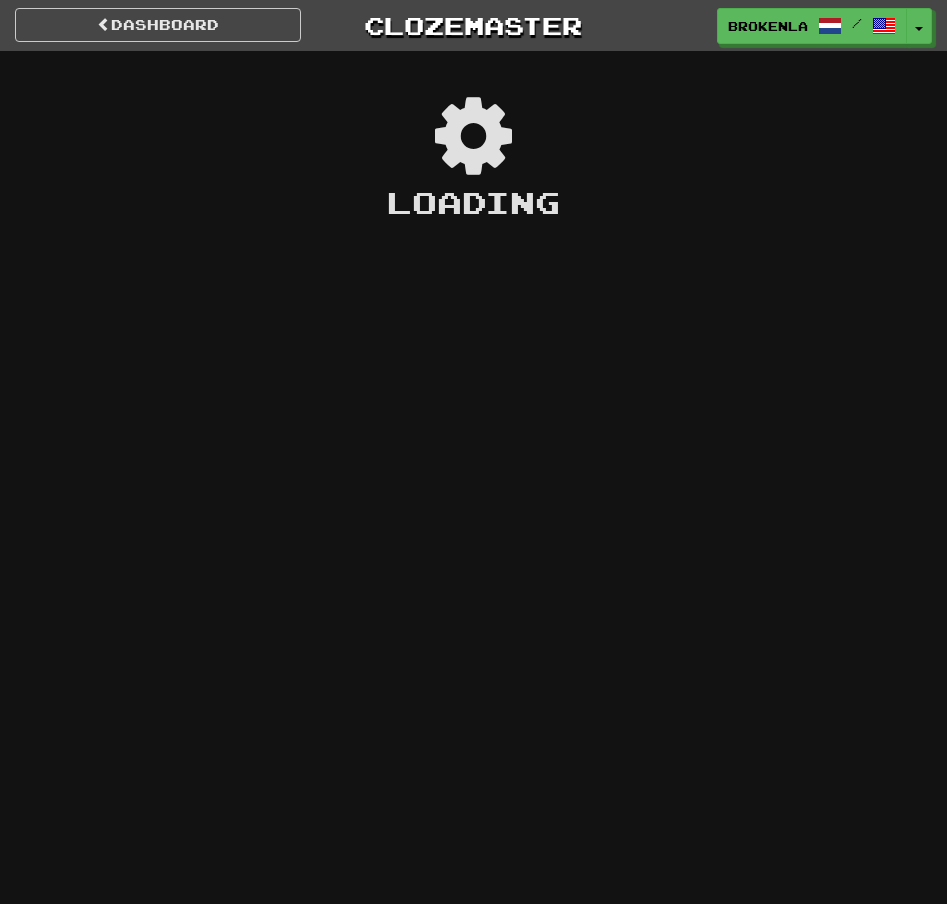 scroll, scrollTop: 0, scrollLeft: 0, axis: both 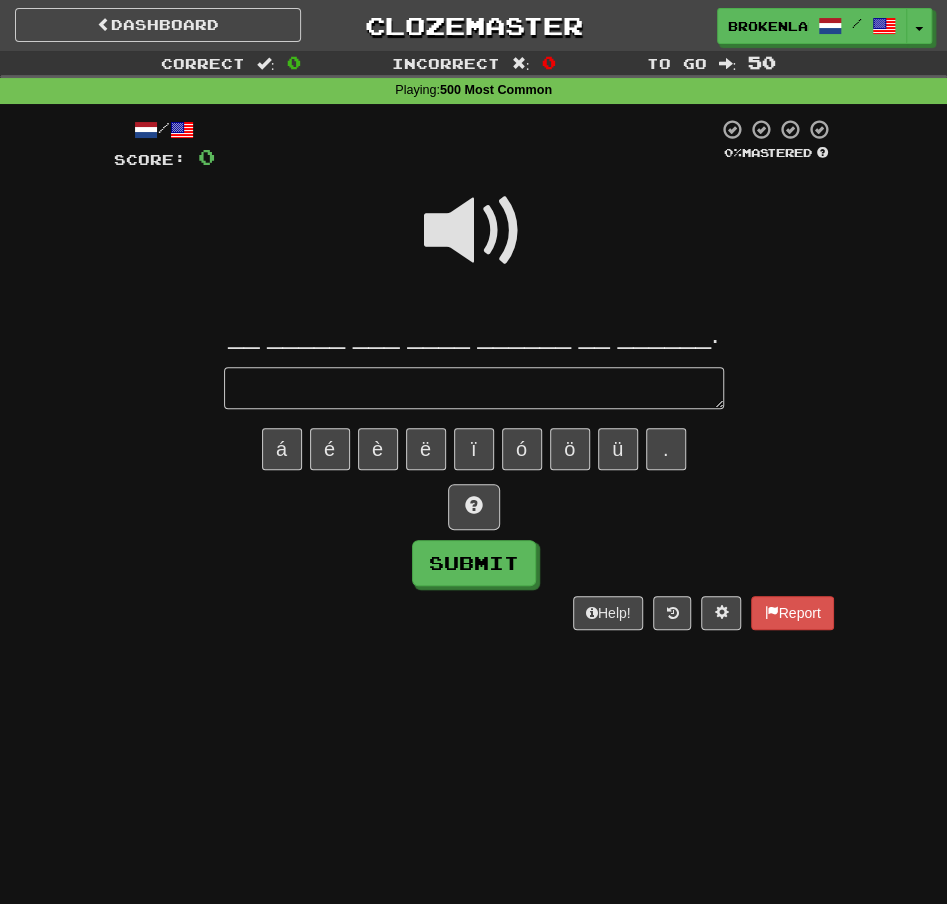 type on "*" 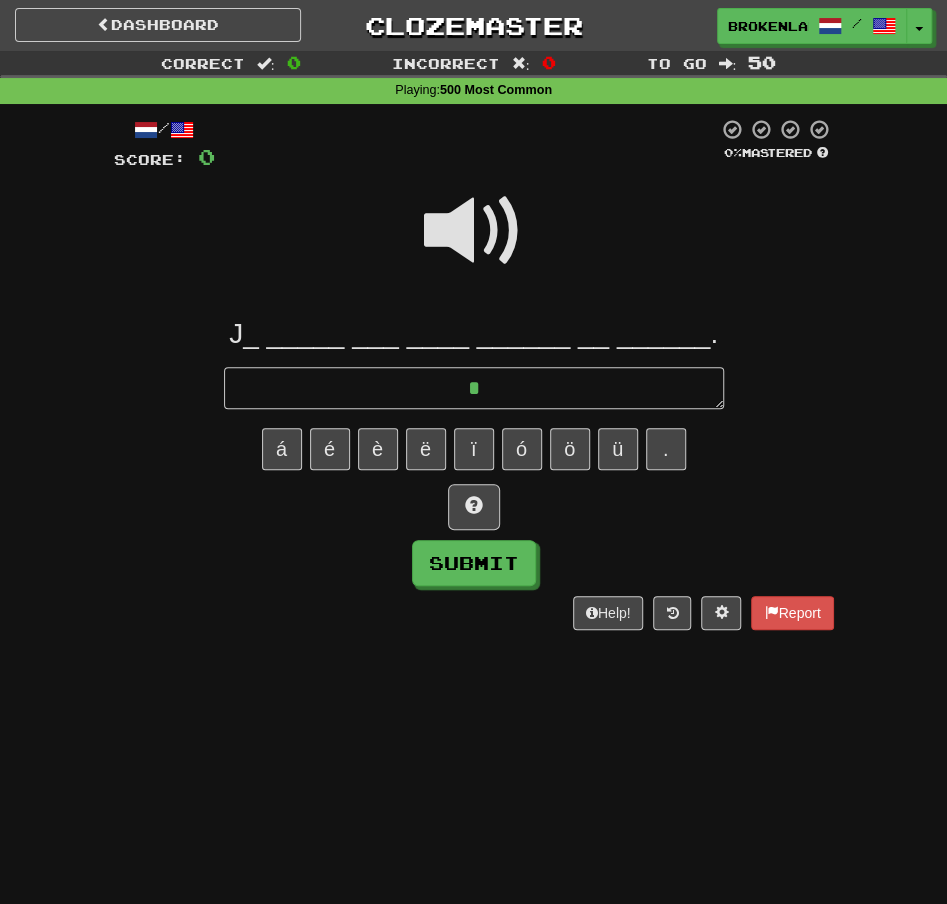 type on "*" 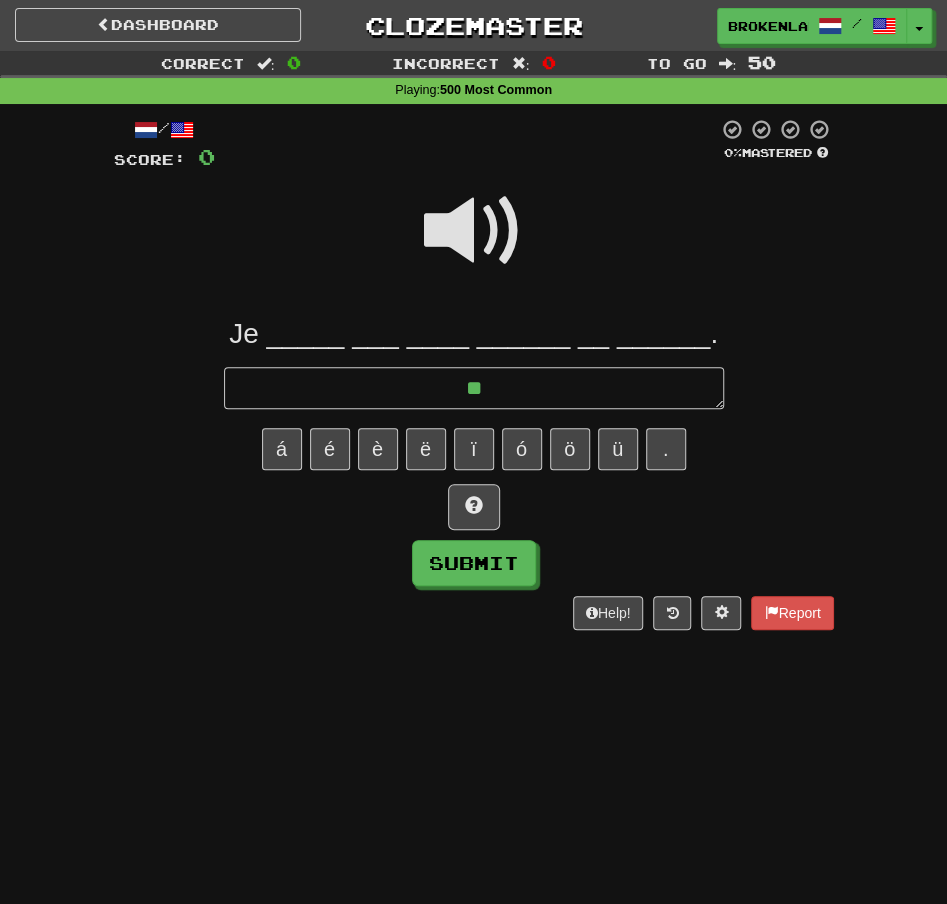 type on "*" 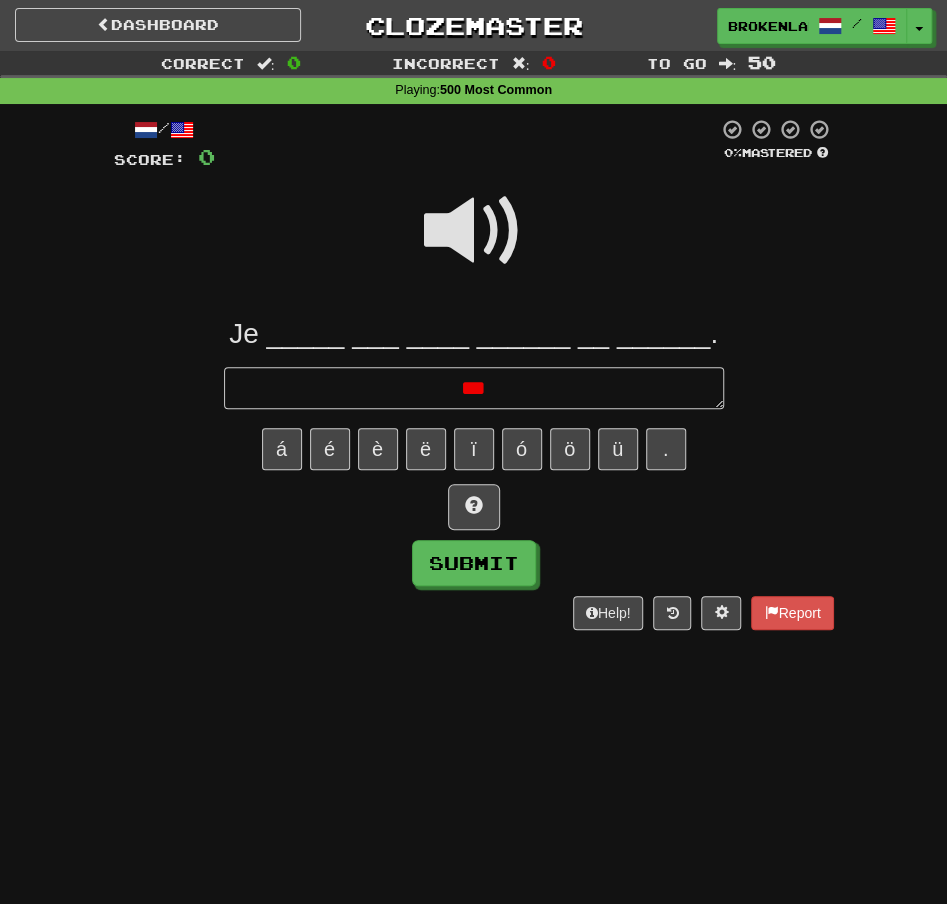 type on "*" 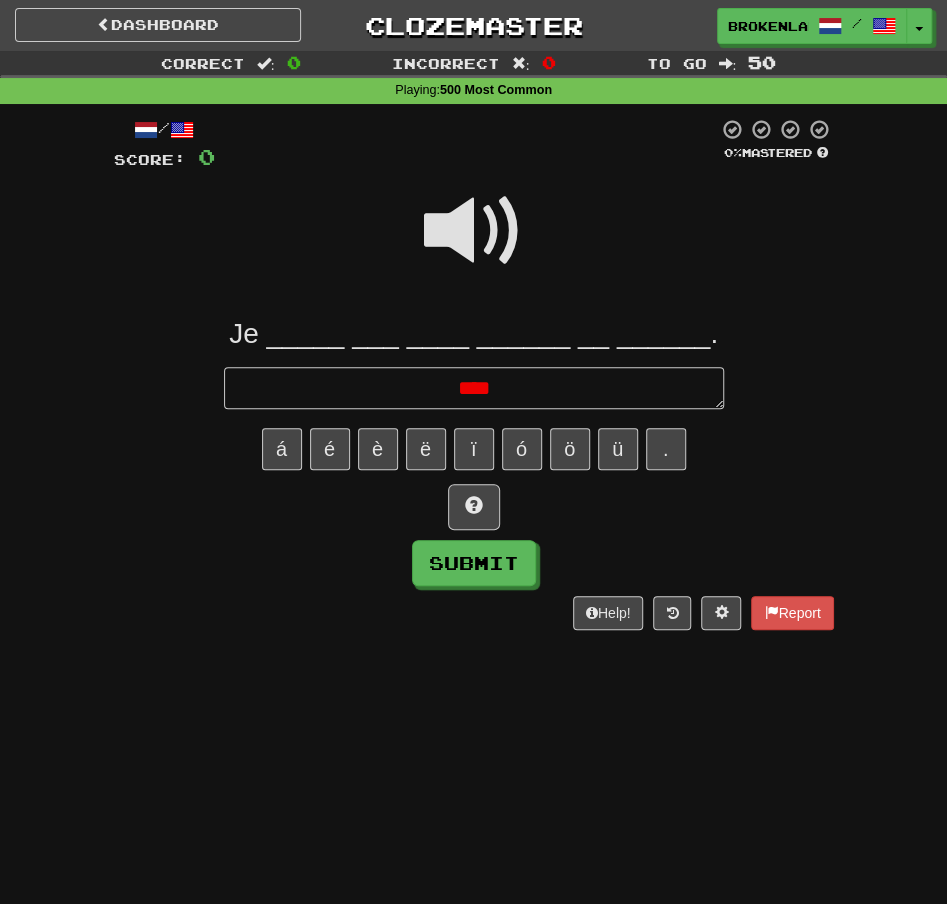 type on "*" 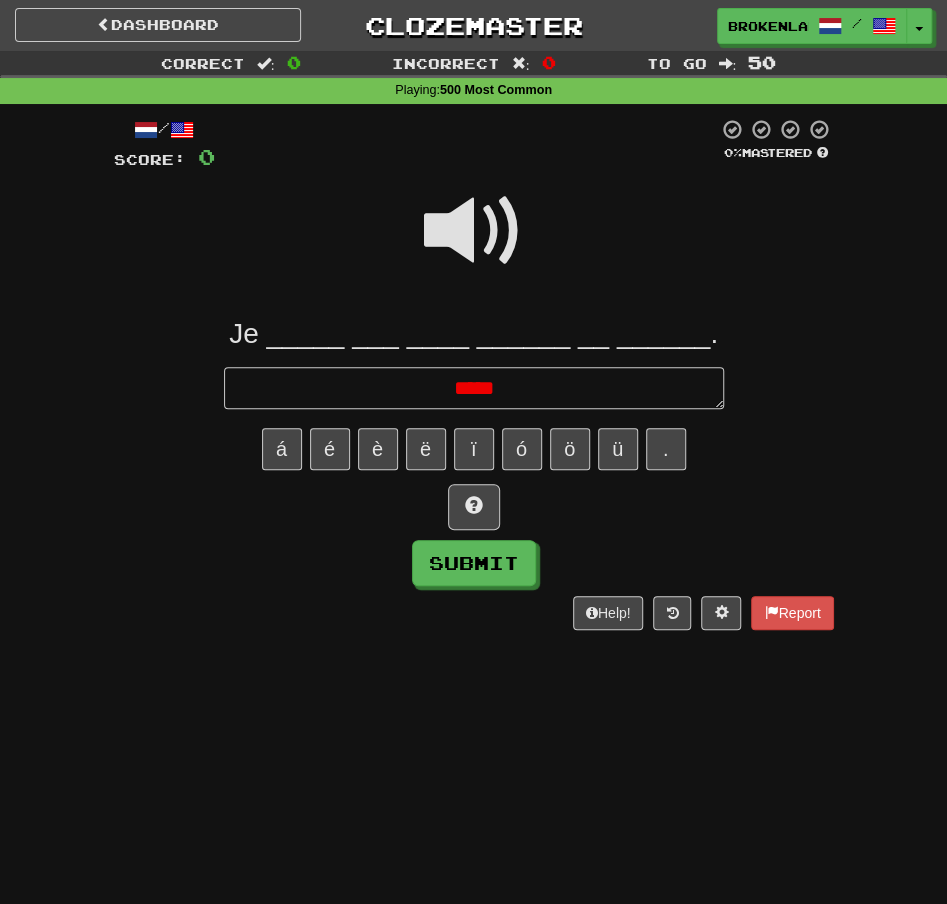 type on "*" 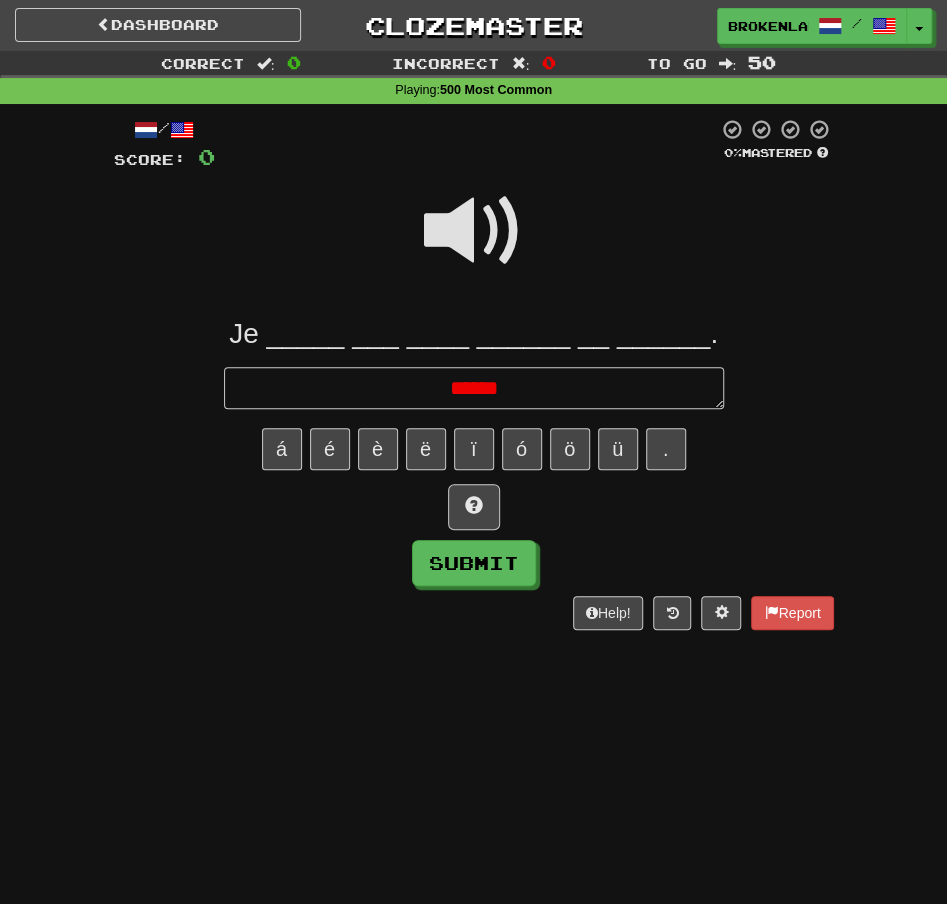 type on "*" 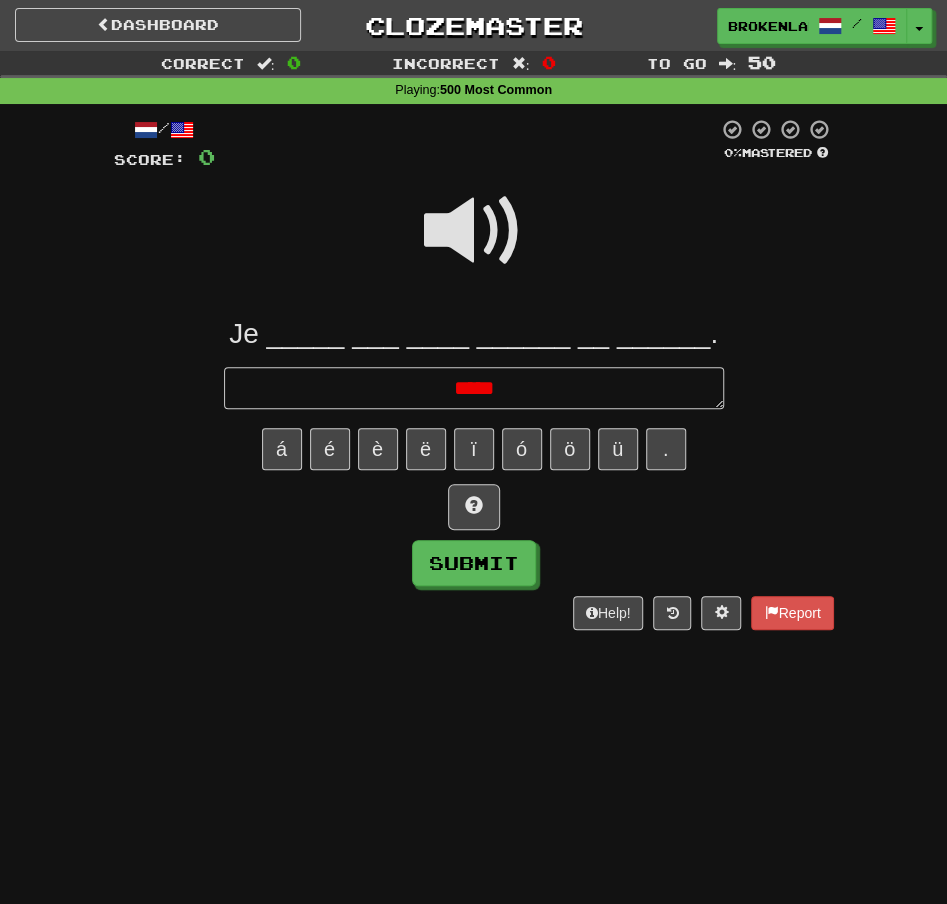 type on "*" 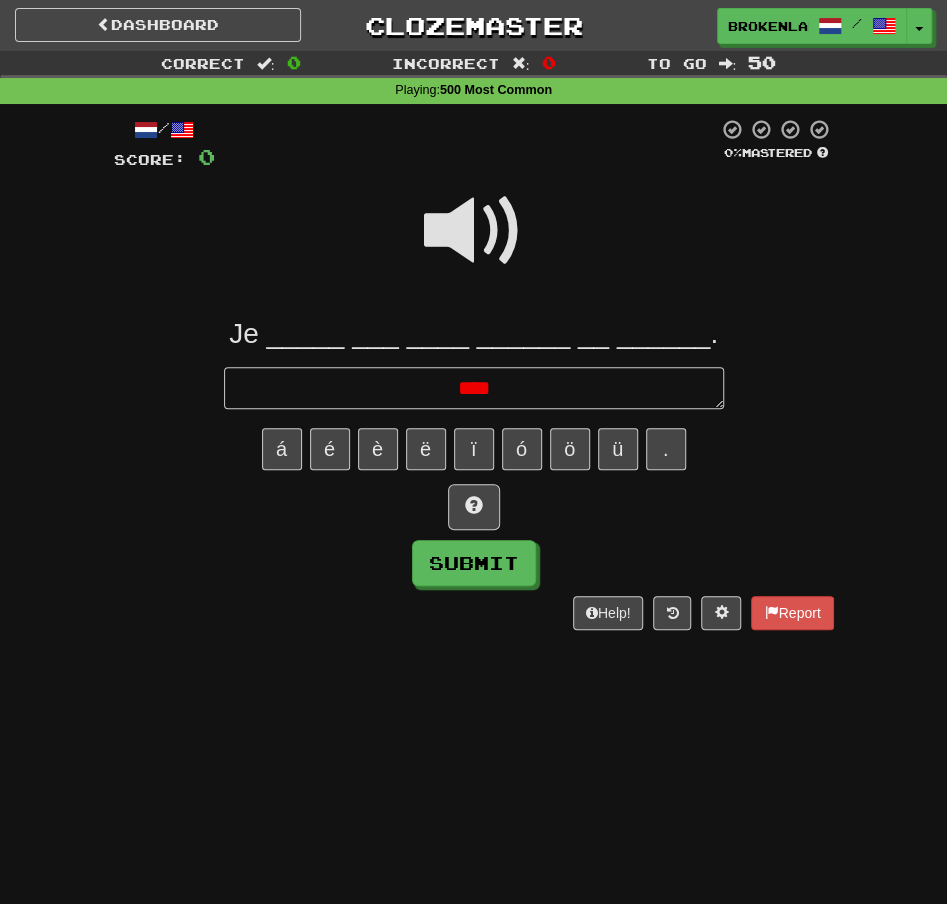type on "*" 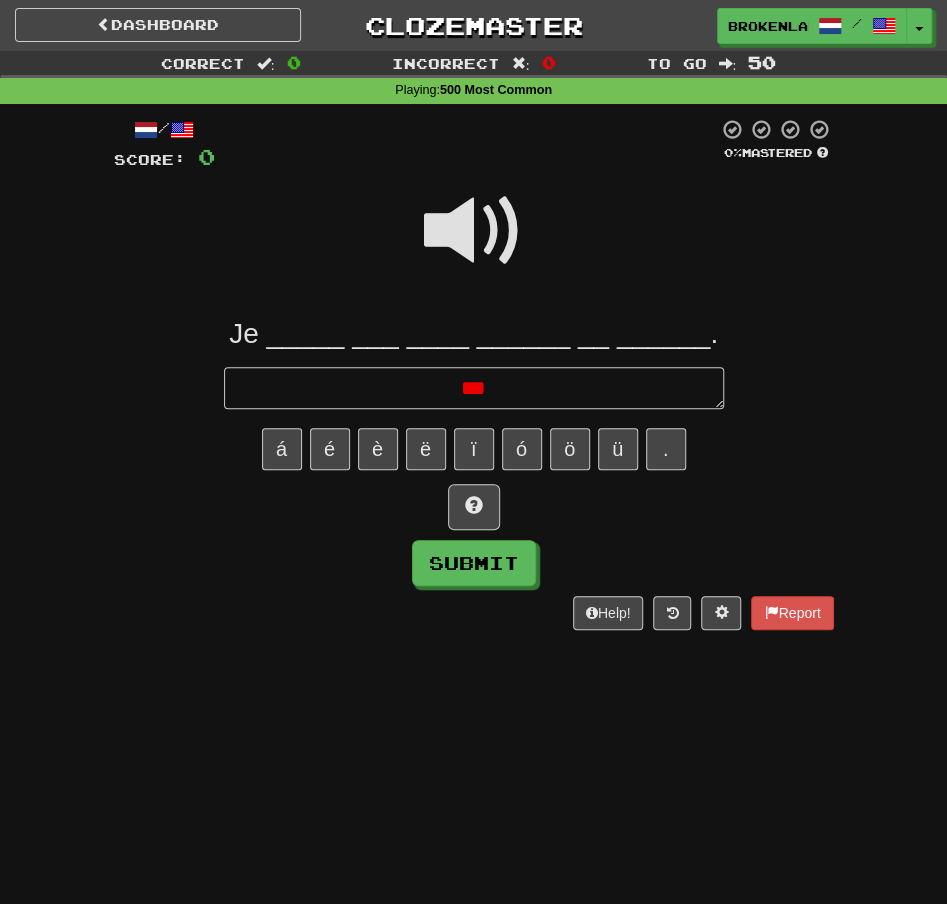 type on "*" 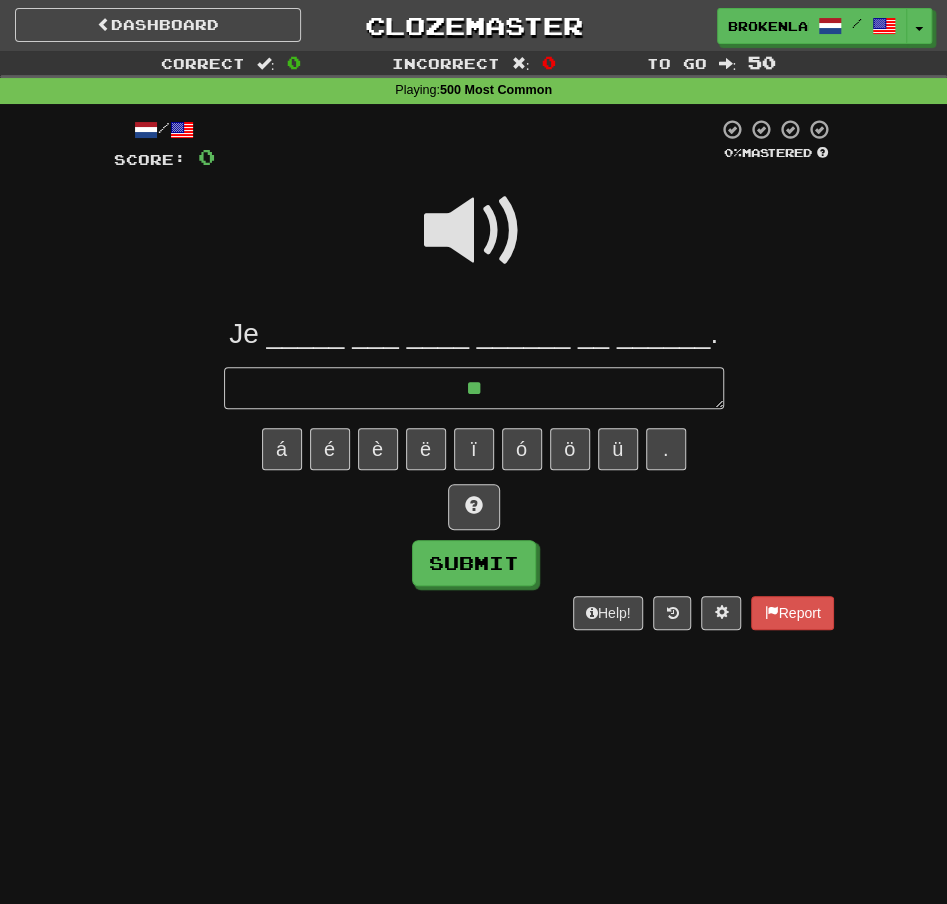 type on "*" 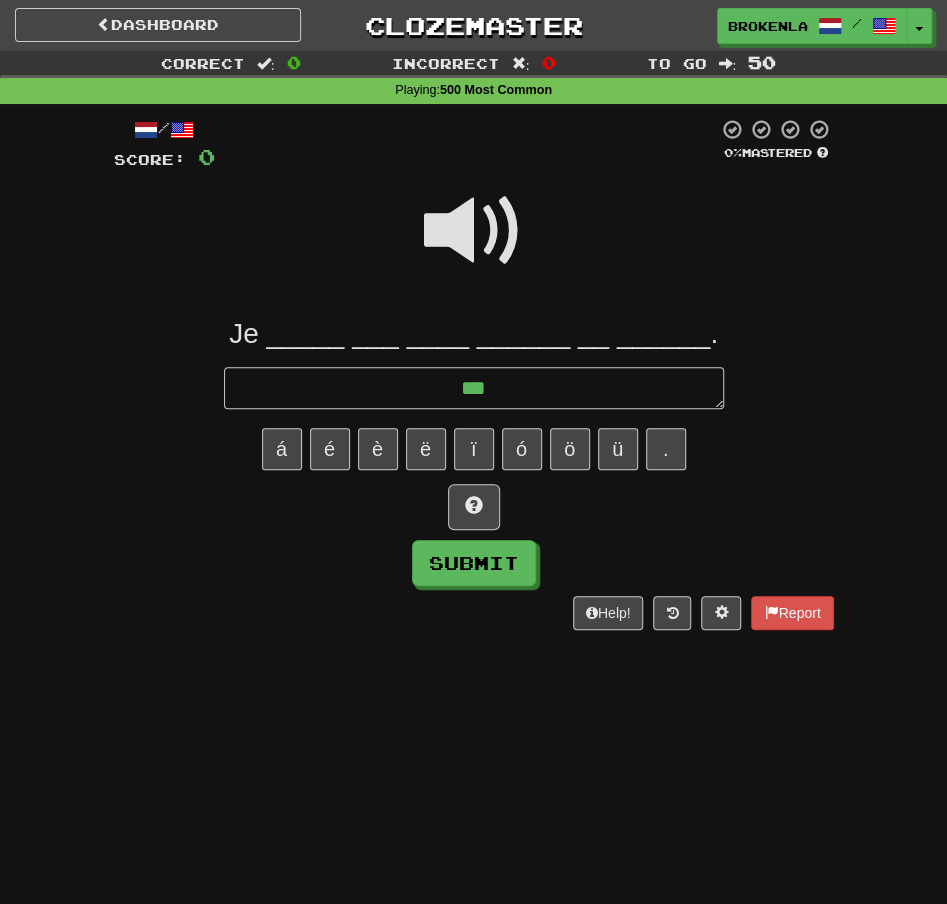 type on "*" 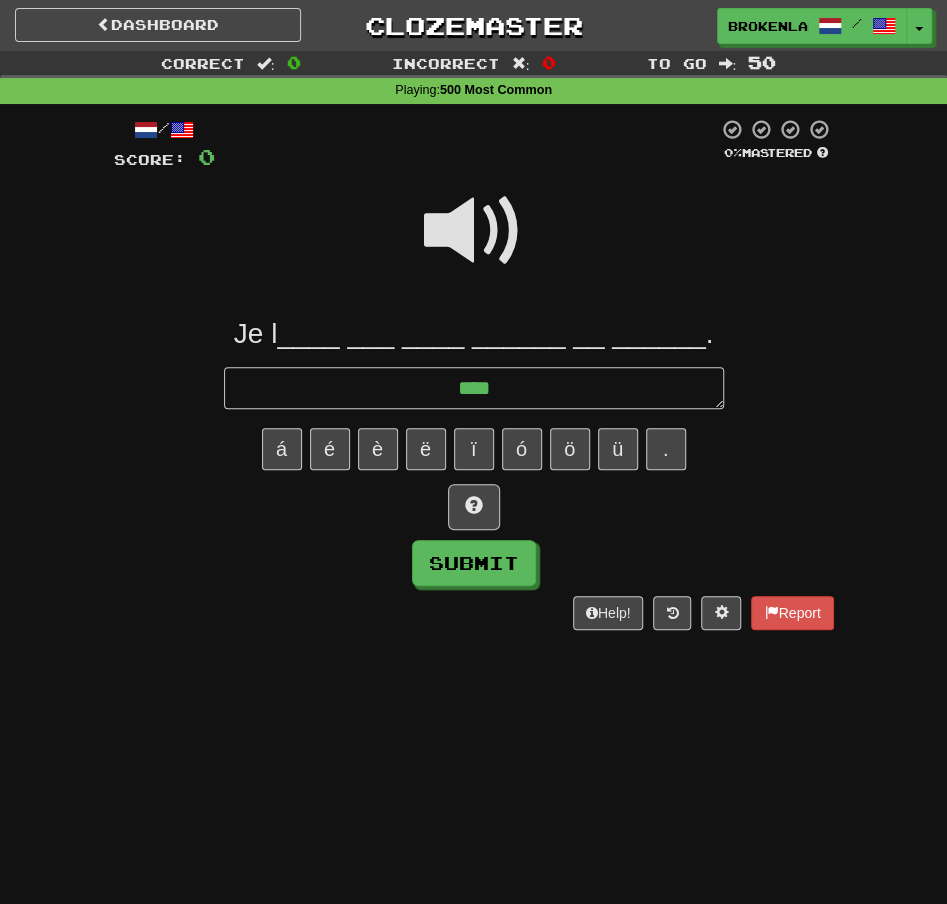 type on "*" 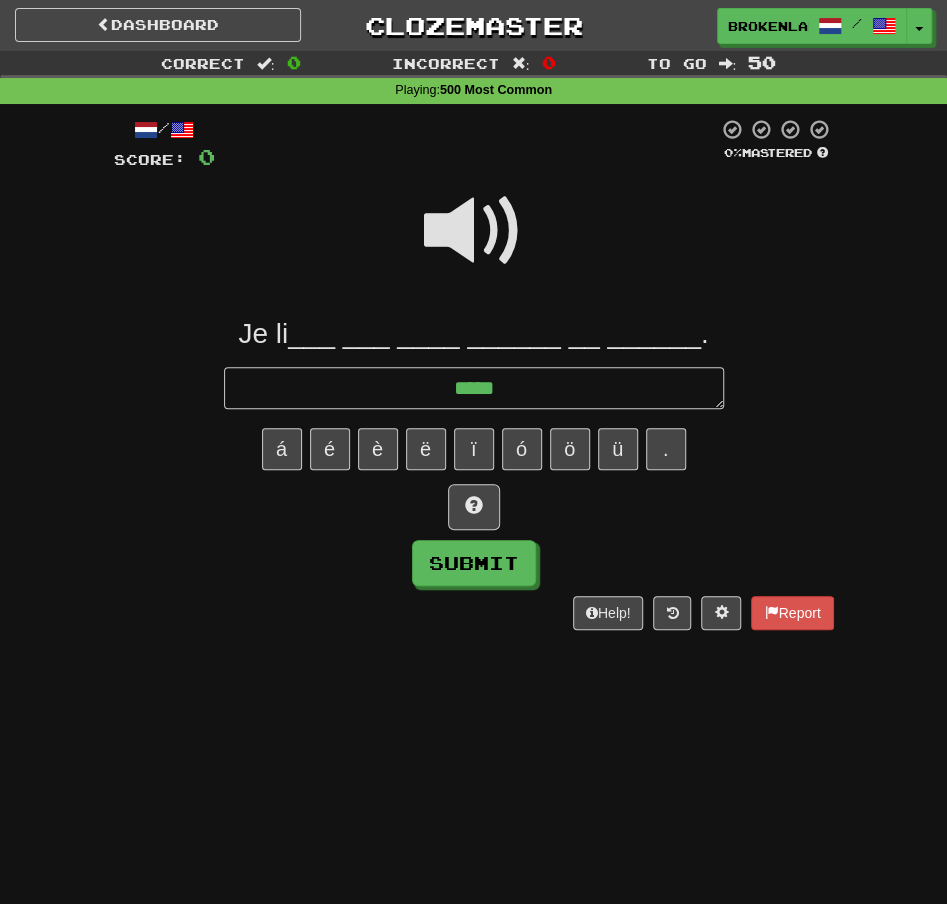 type on "*" 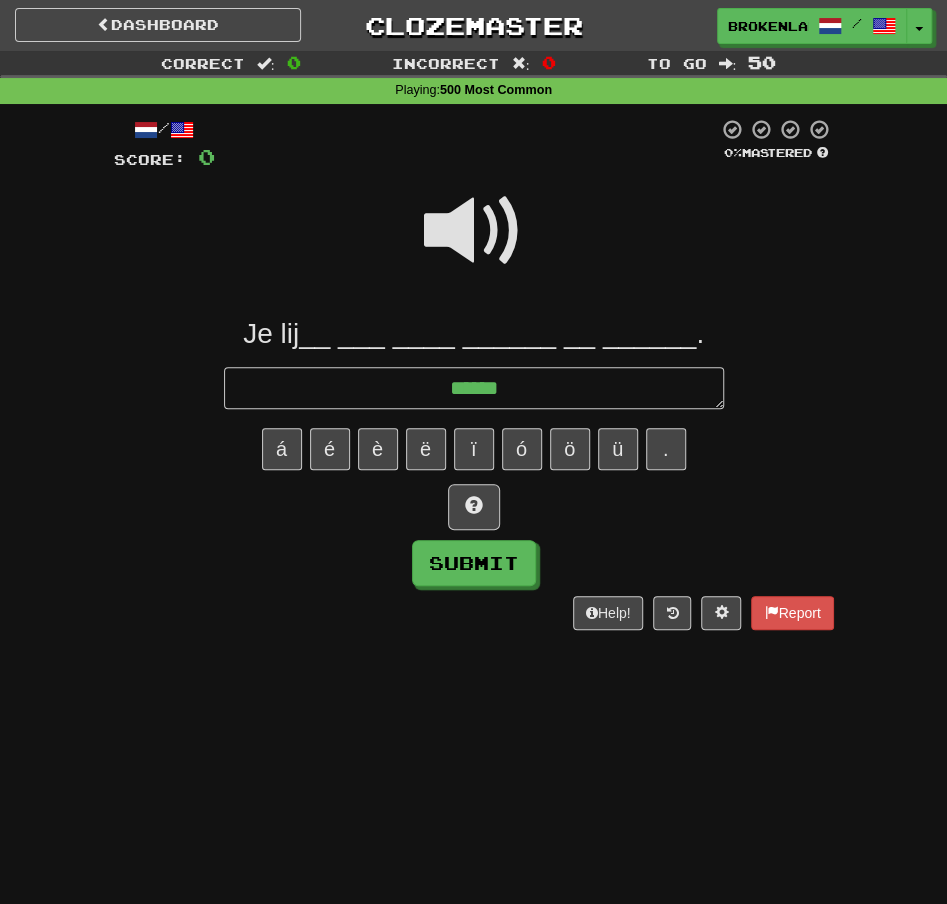 type on "*" 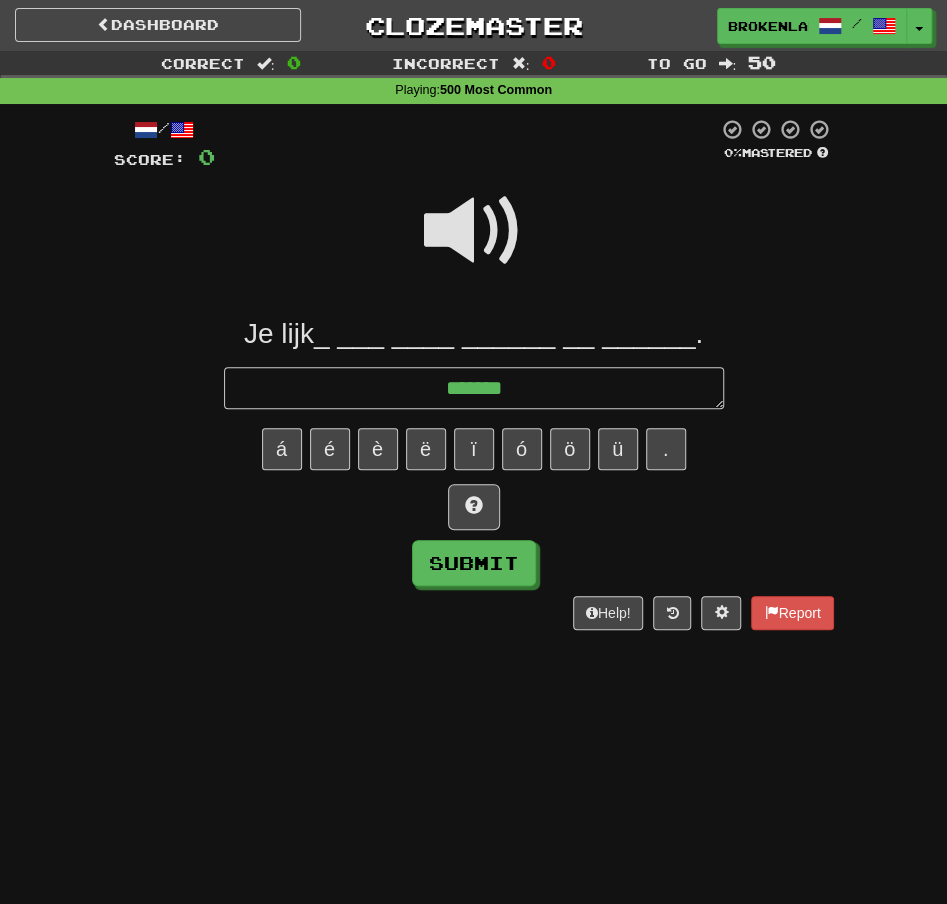 type on "*" 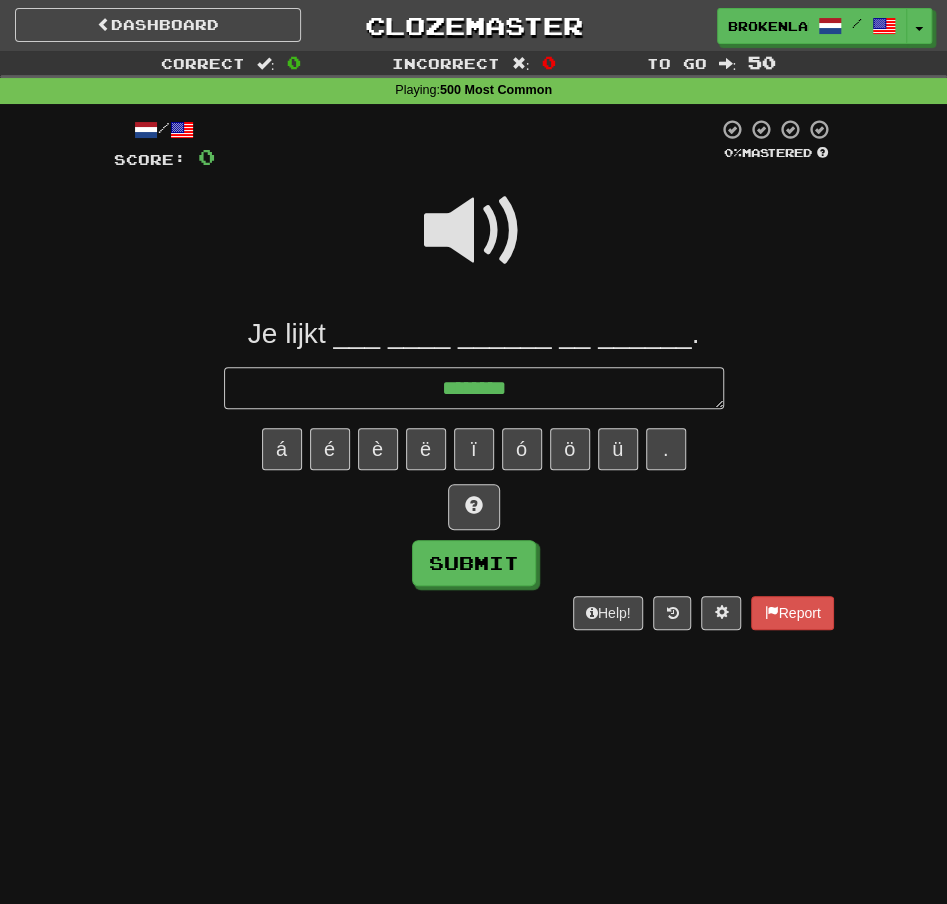 type on "*" 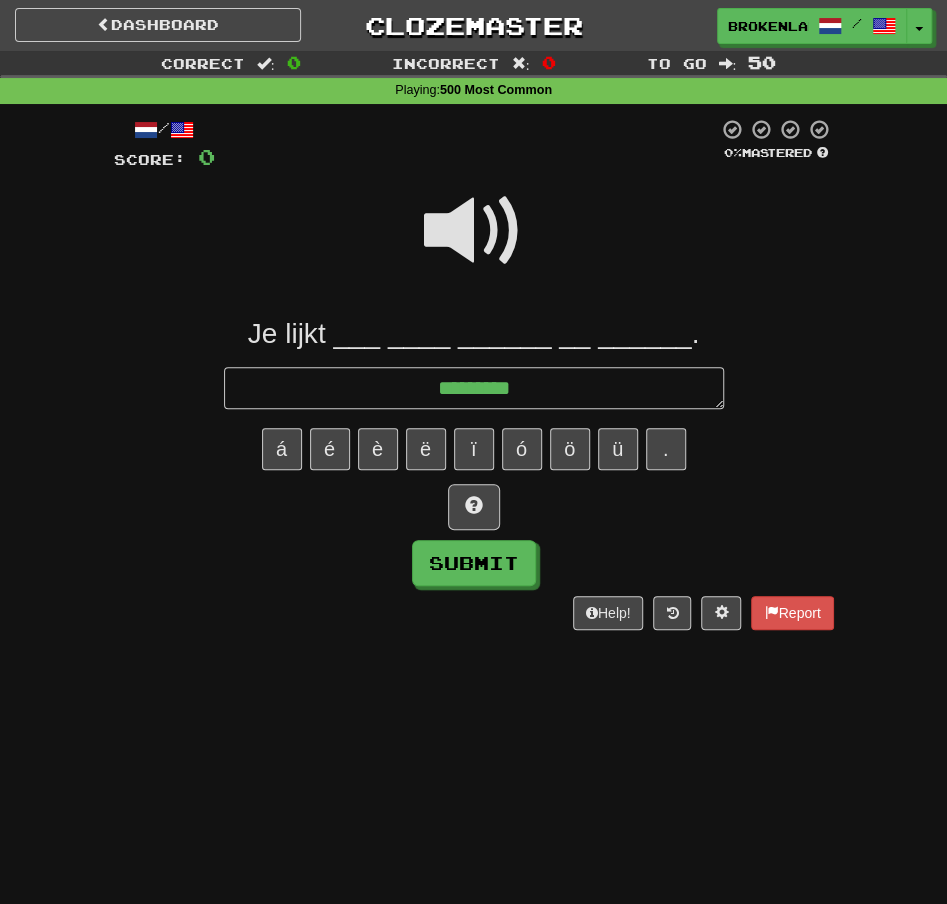 type on "*" 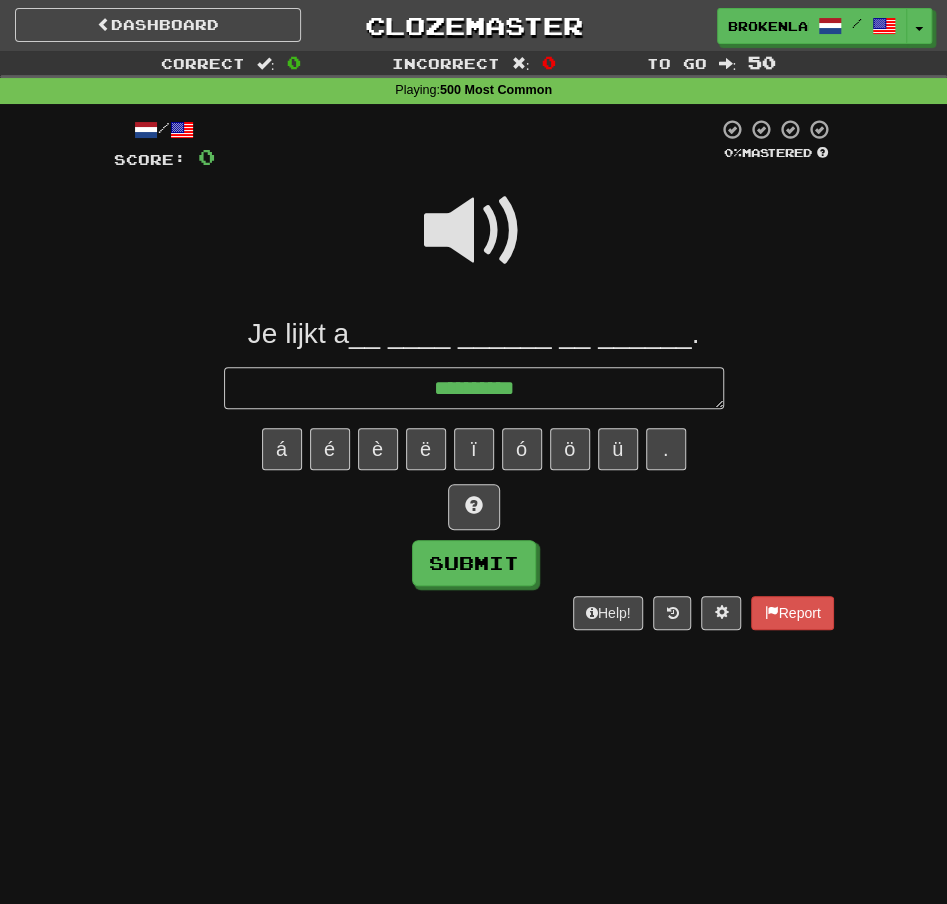 type on "*" 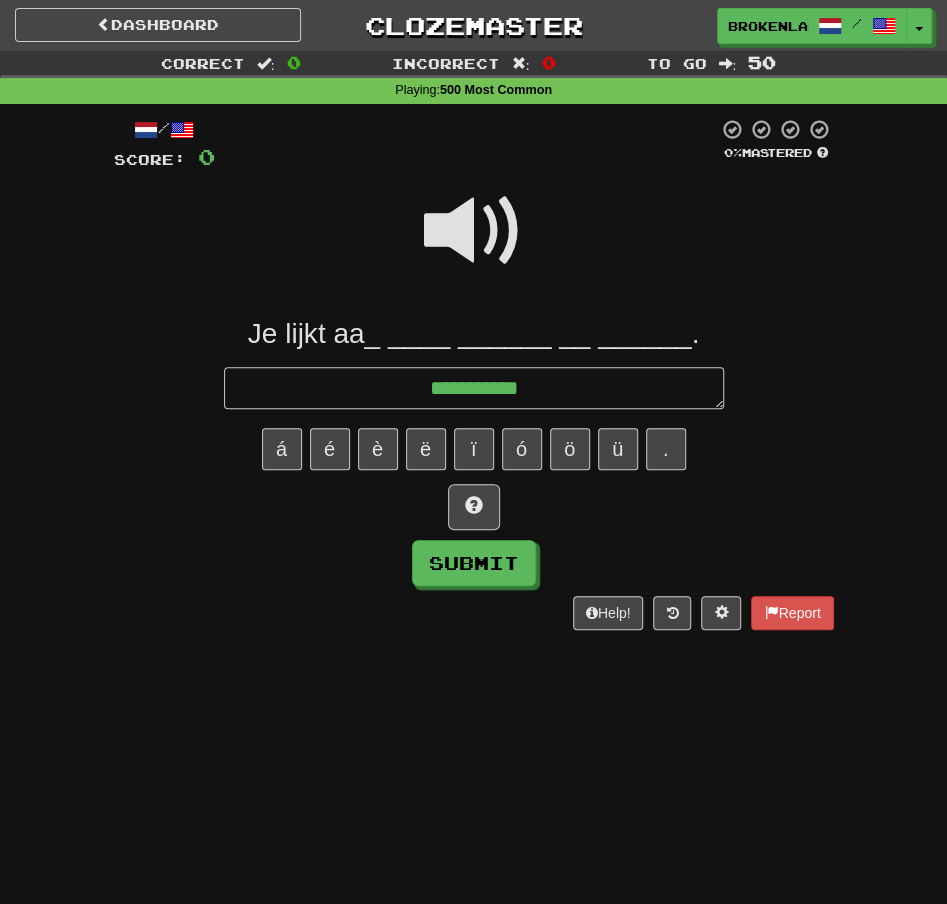 type on "*" 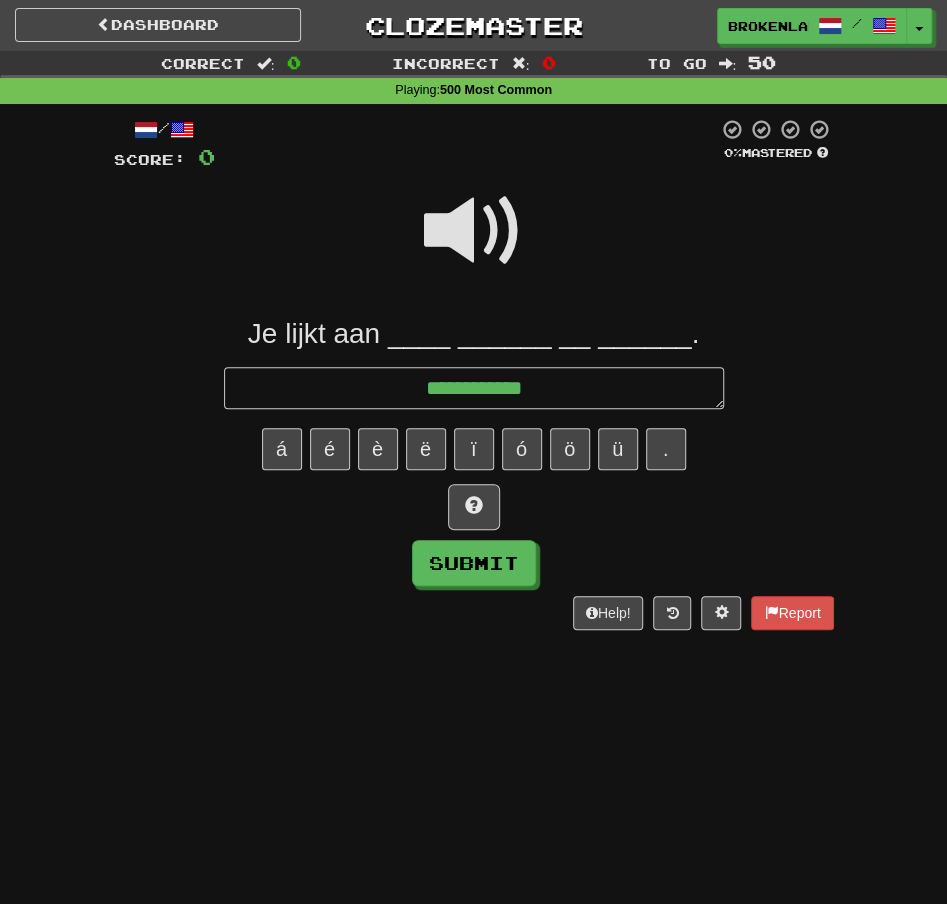 type on "*" 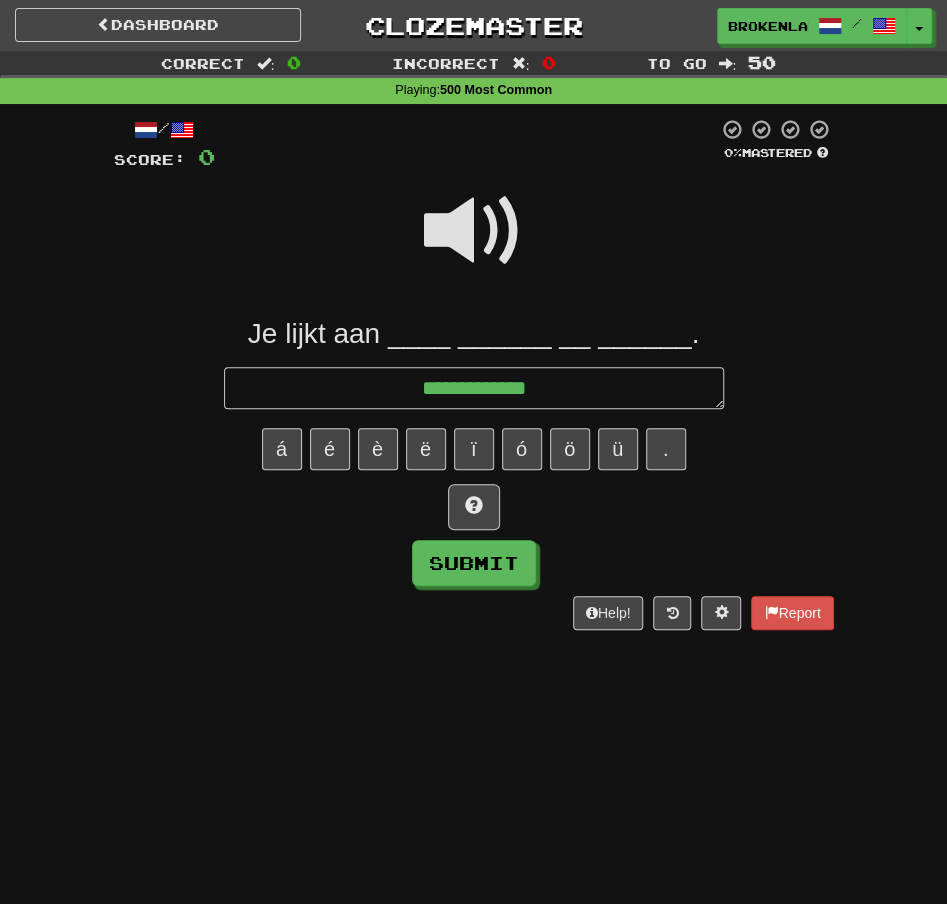 type on "*" 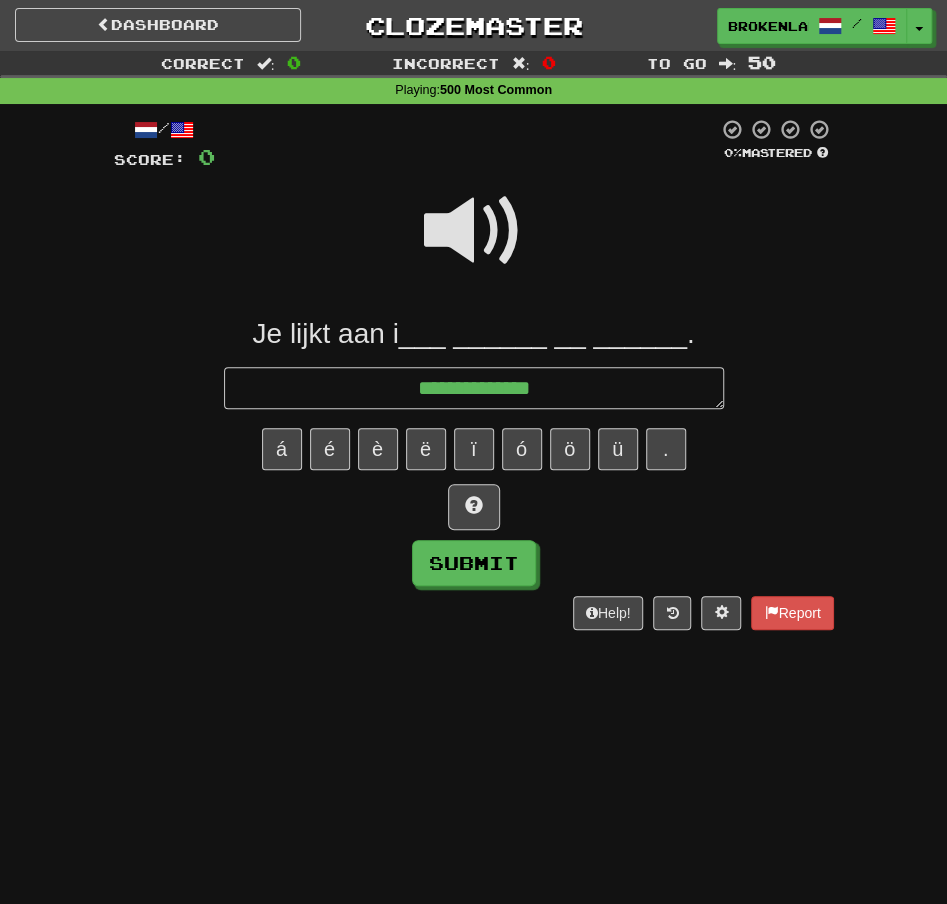 type on "*" 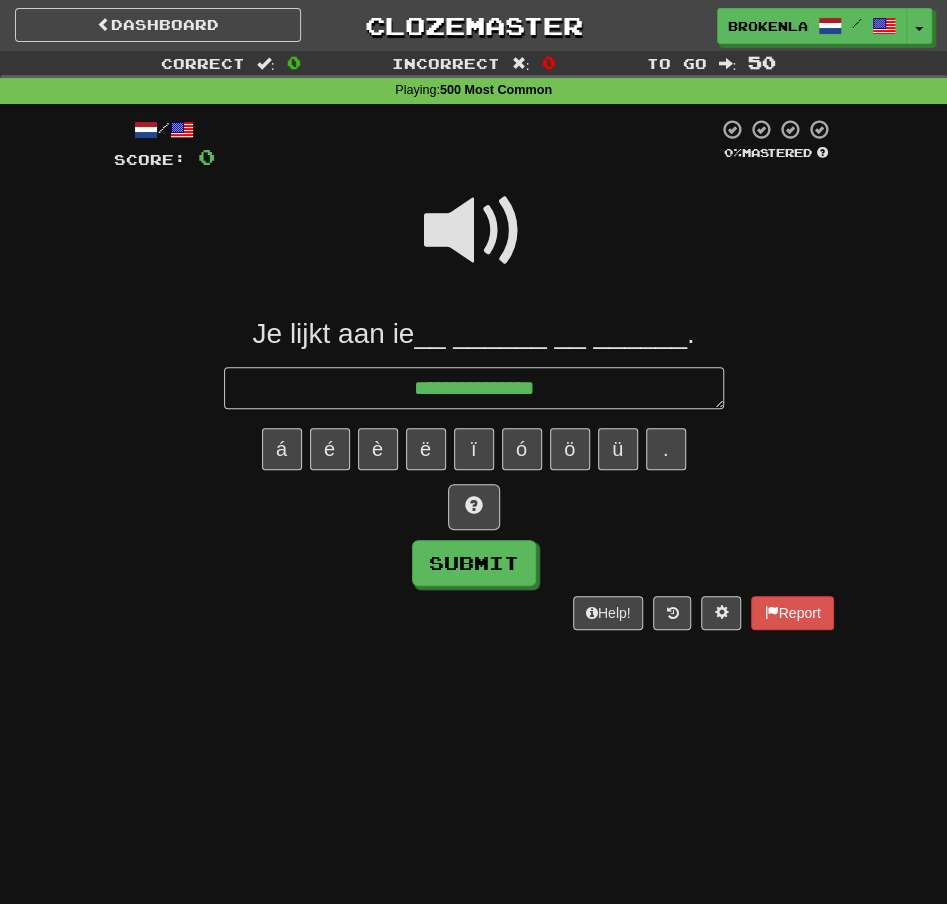type on "*" 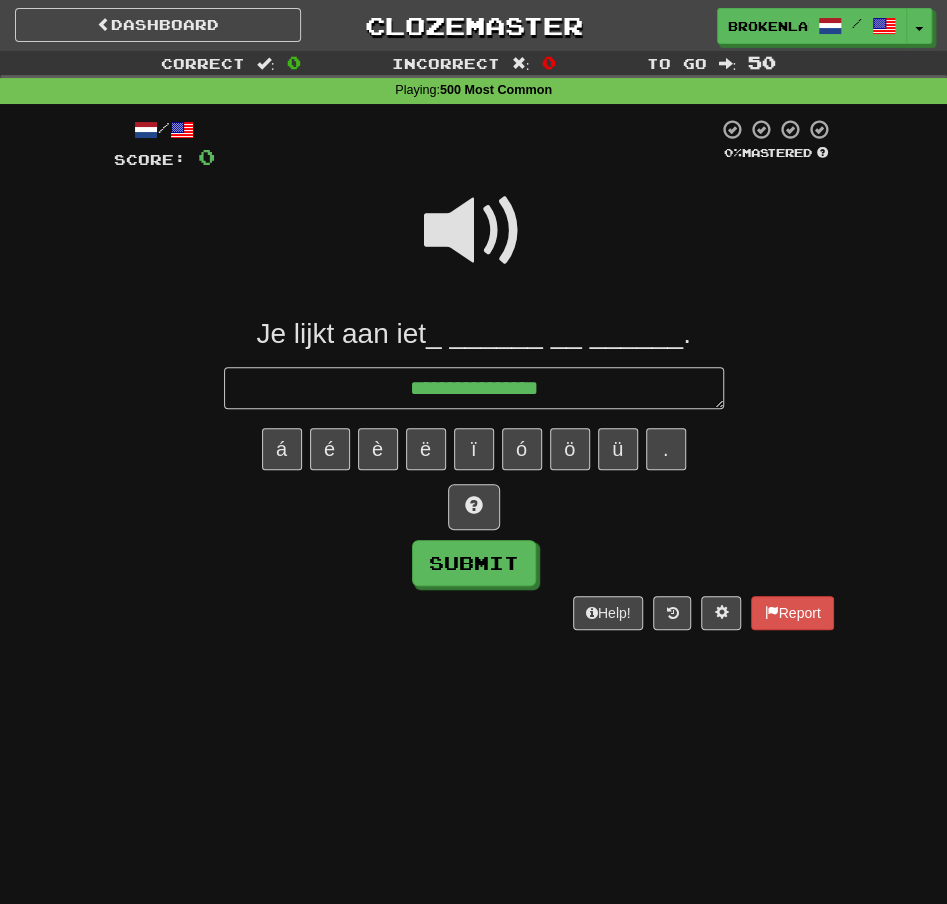 type on "*" 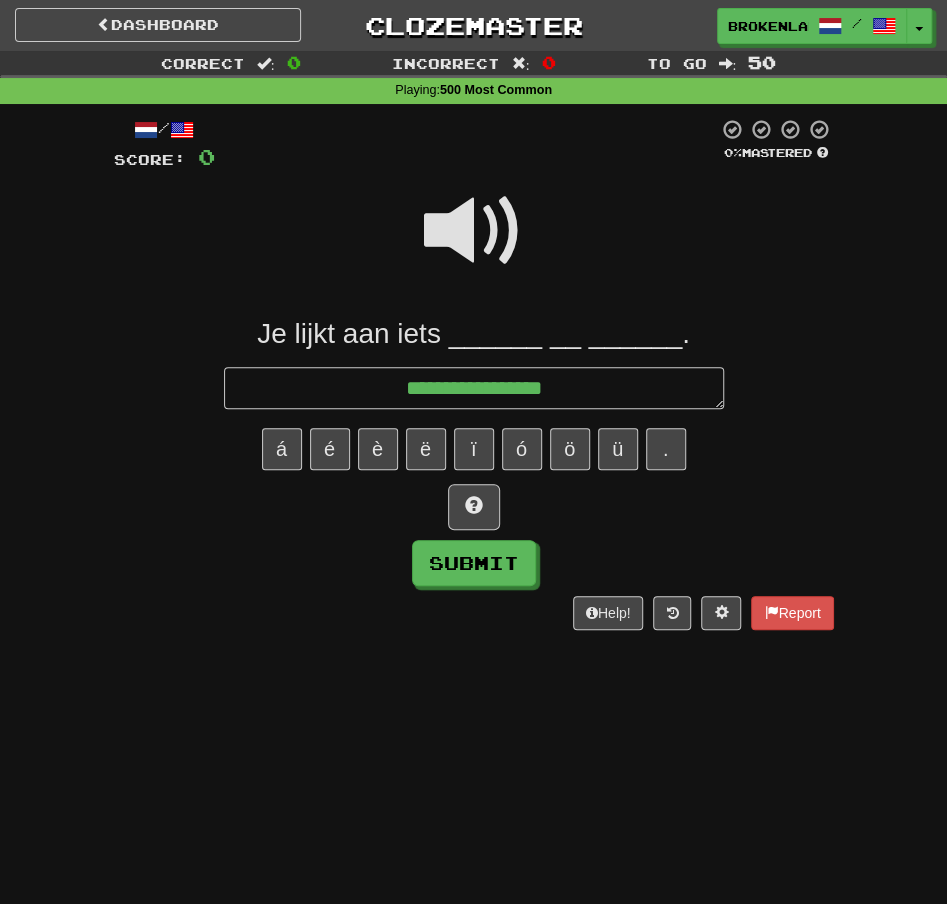 type on "*" 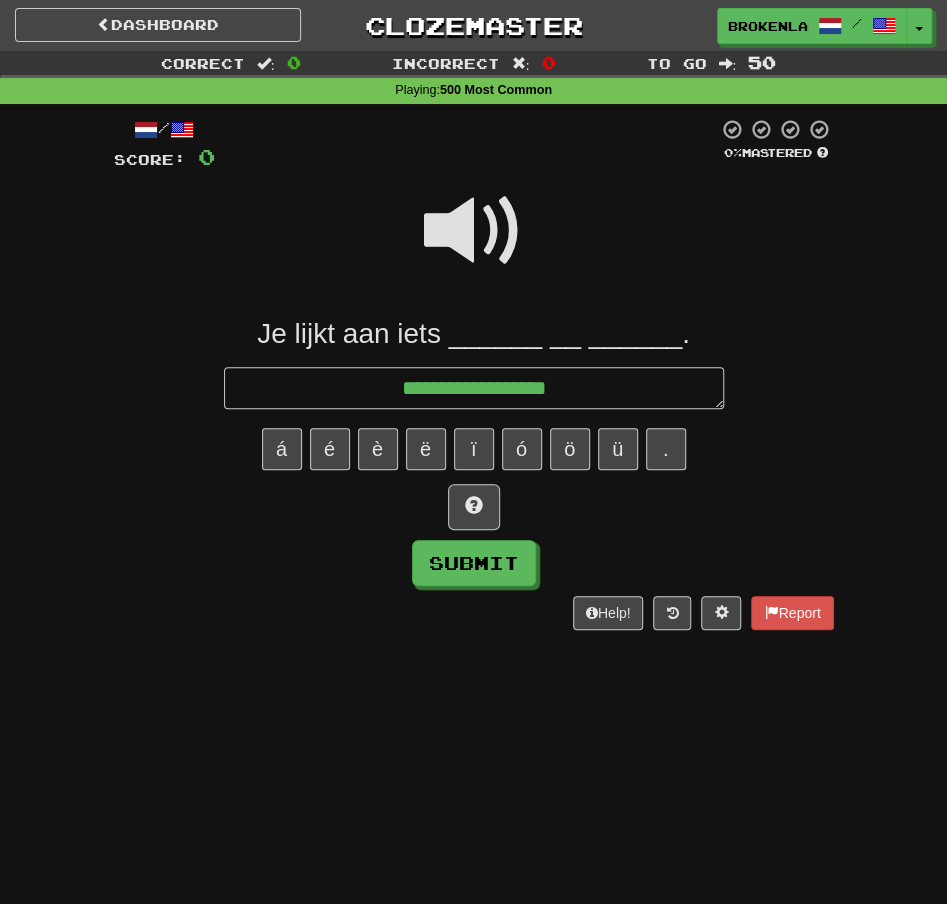 type on "*" 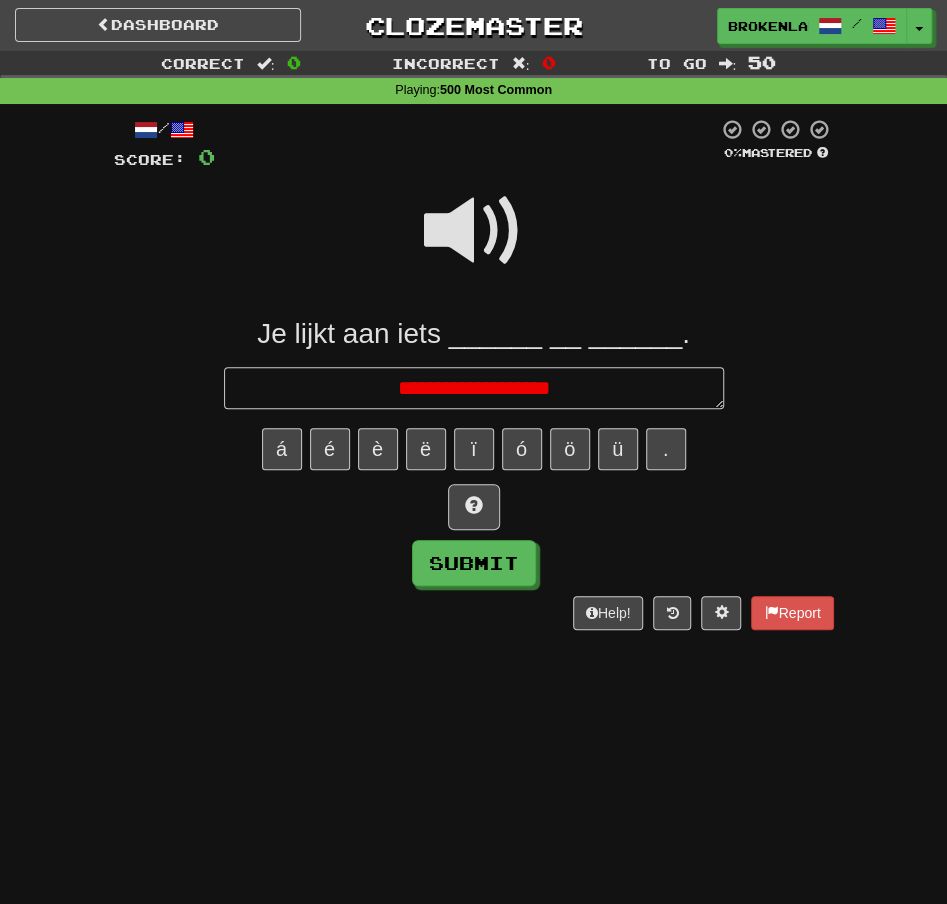type on "*" 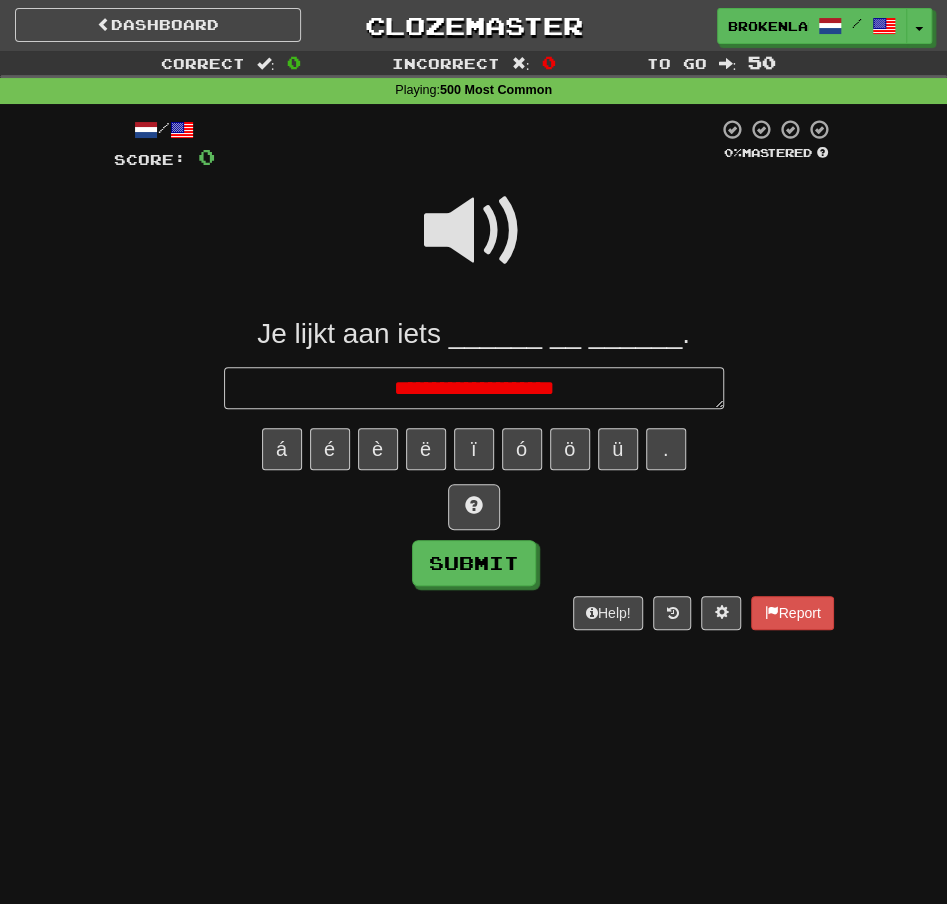 type on "*" 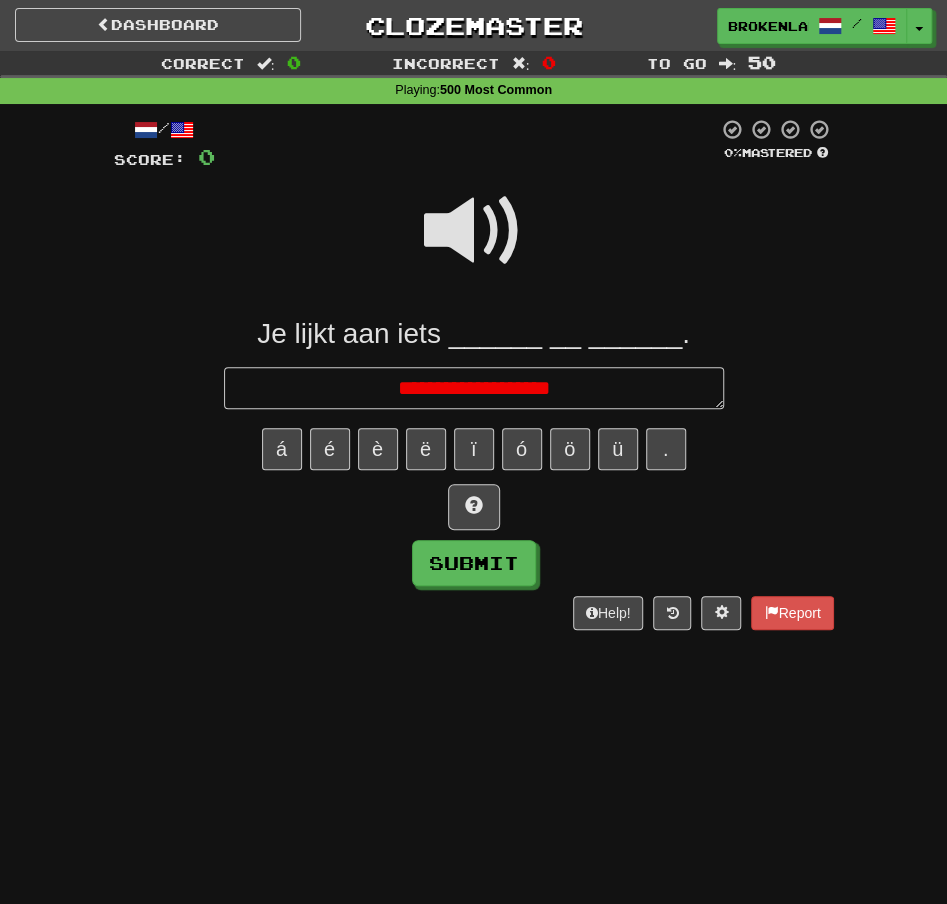 type on "*" 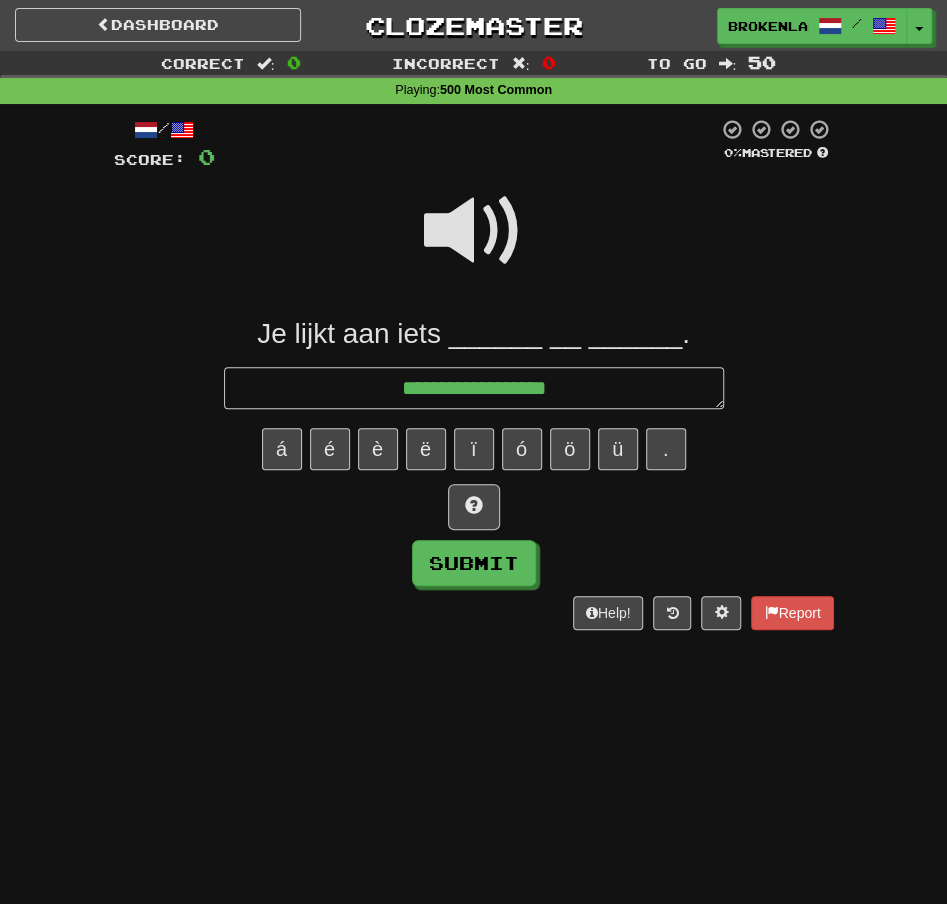 type on "*" 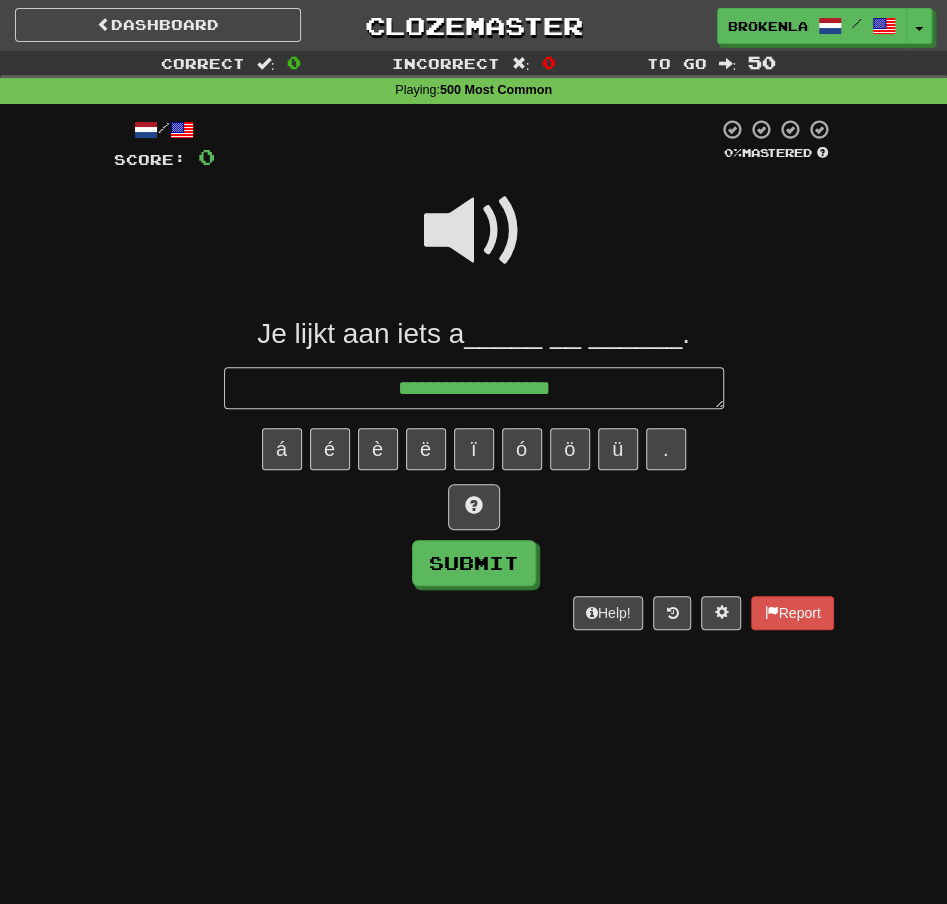 type on "*" 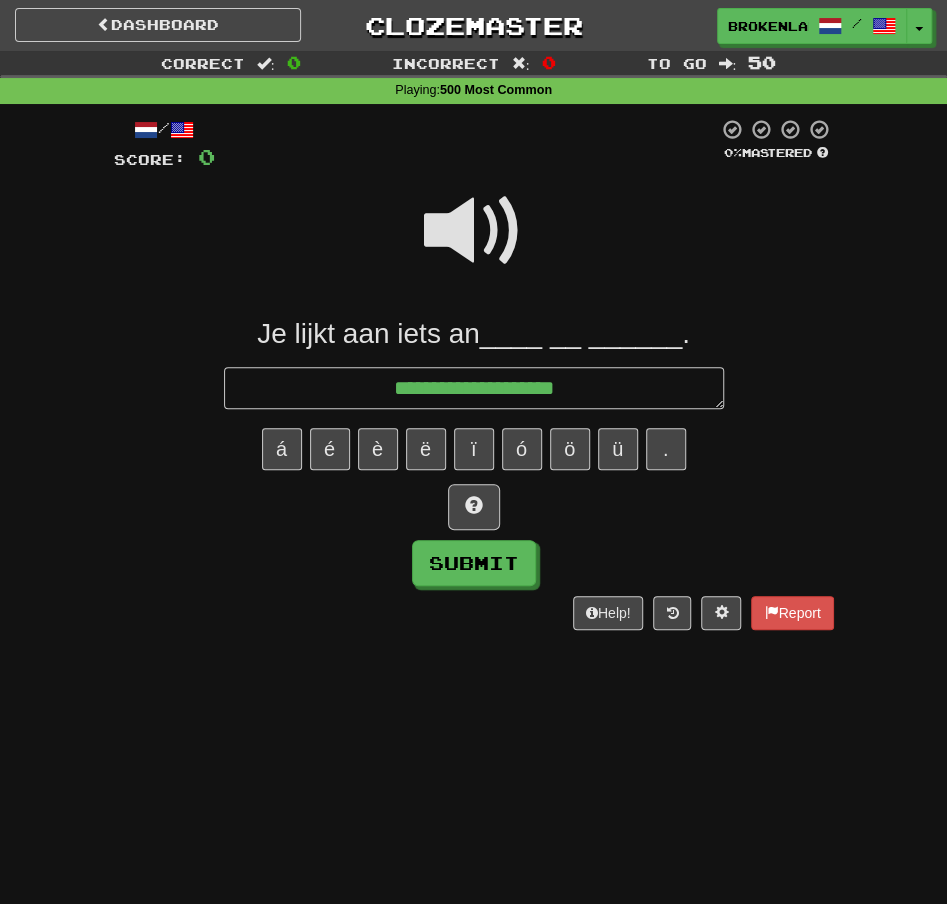 type on "*" 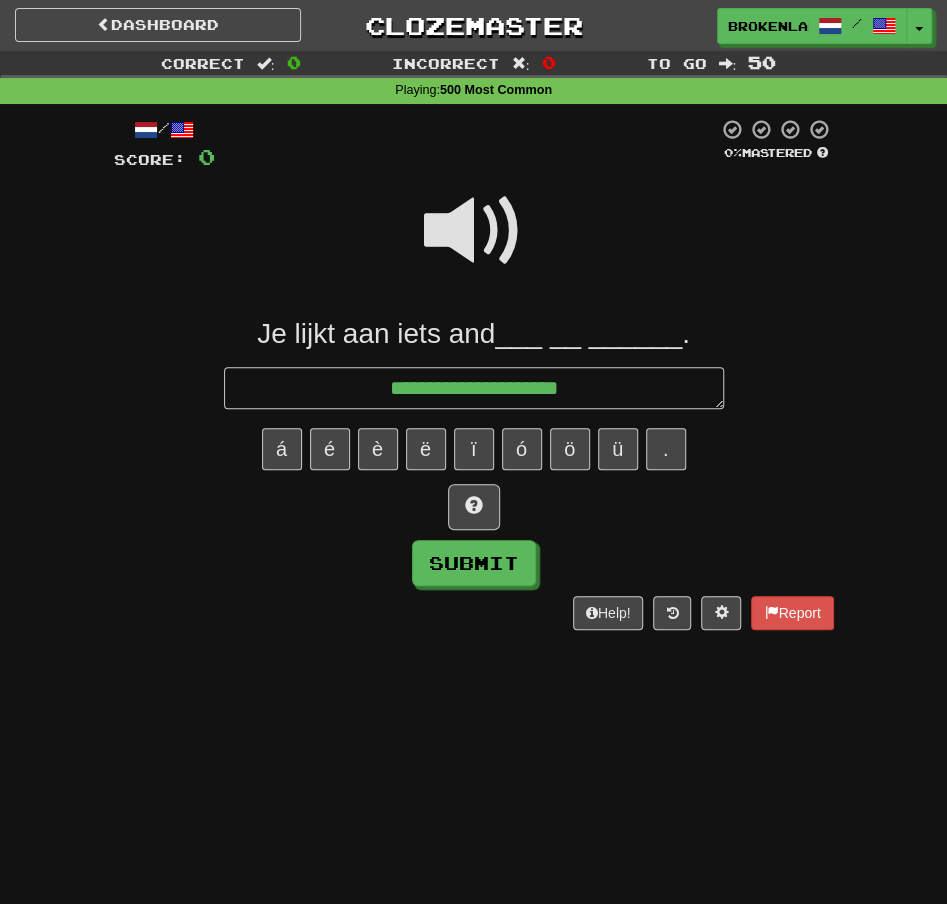 type on "*" 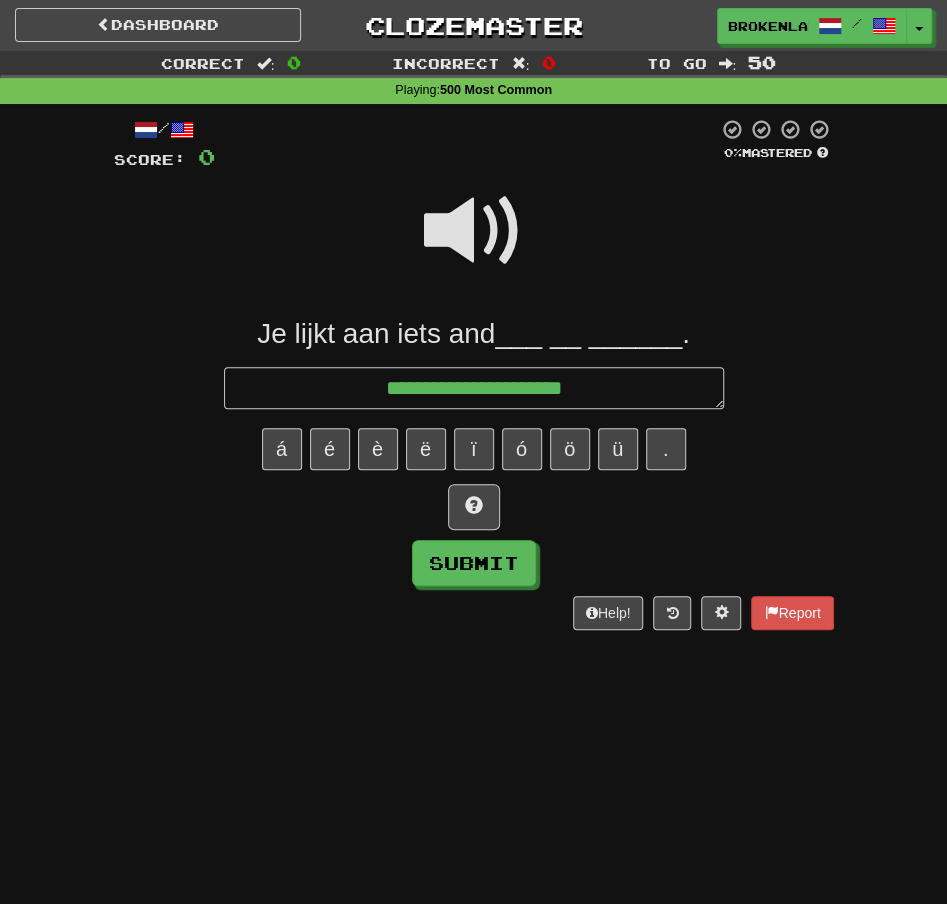 type on "*" 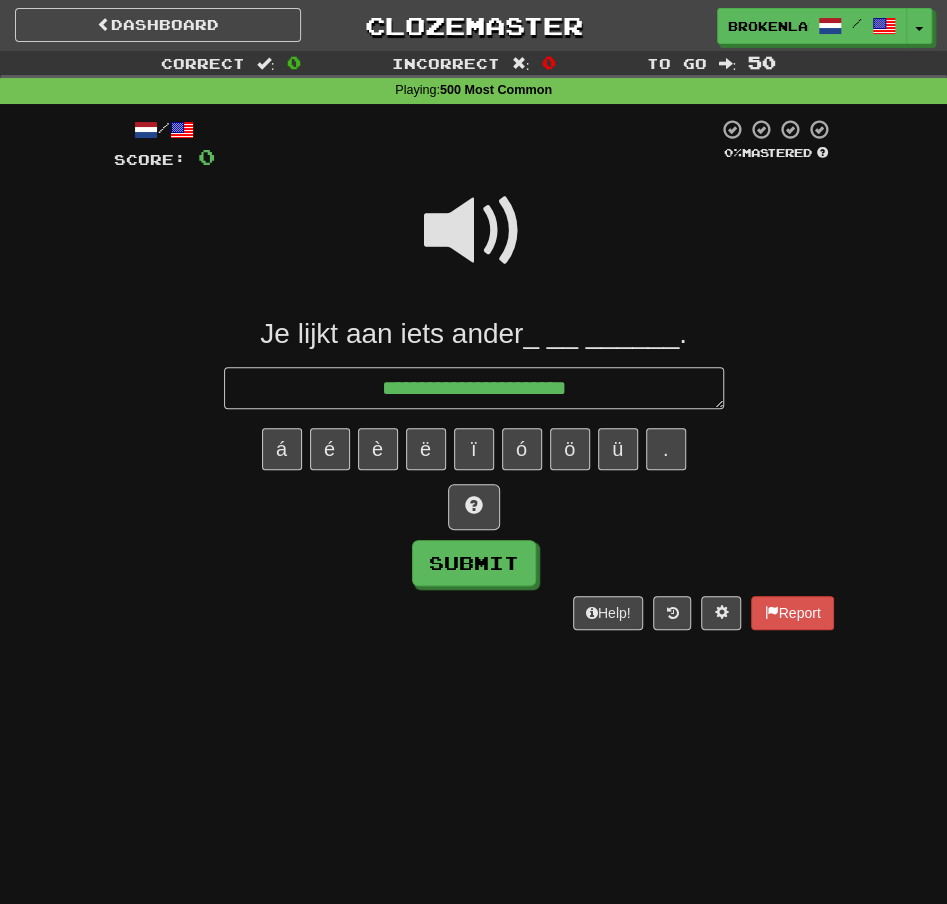 type on "*" 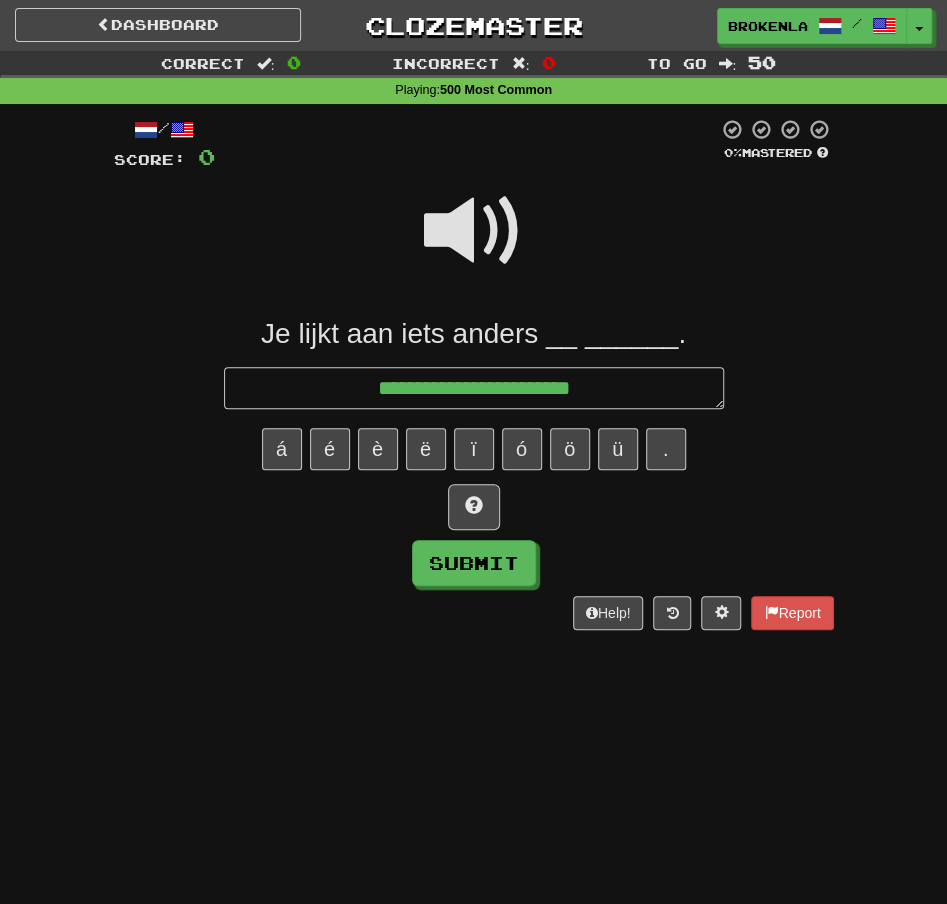 type on "*" 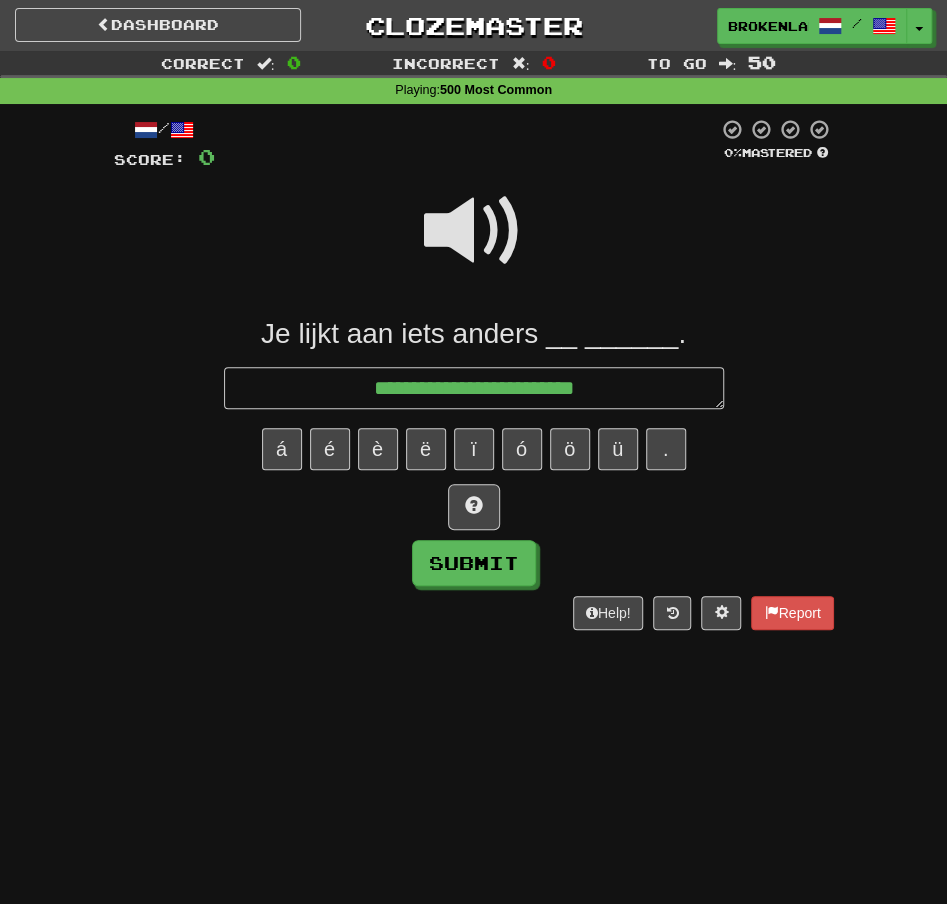 type on "*" 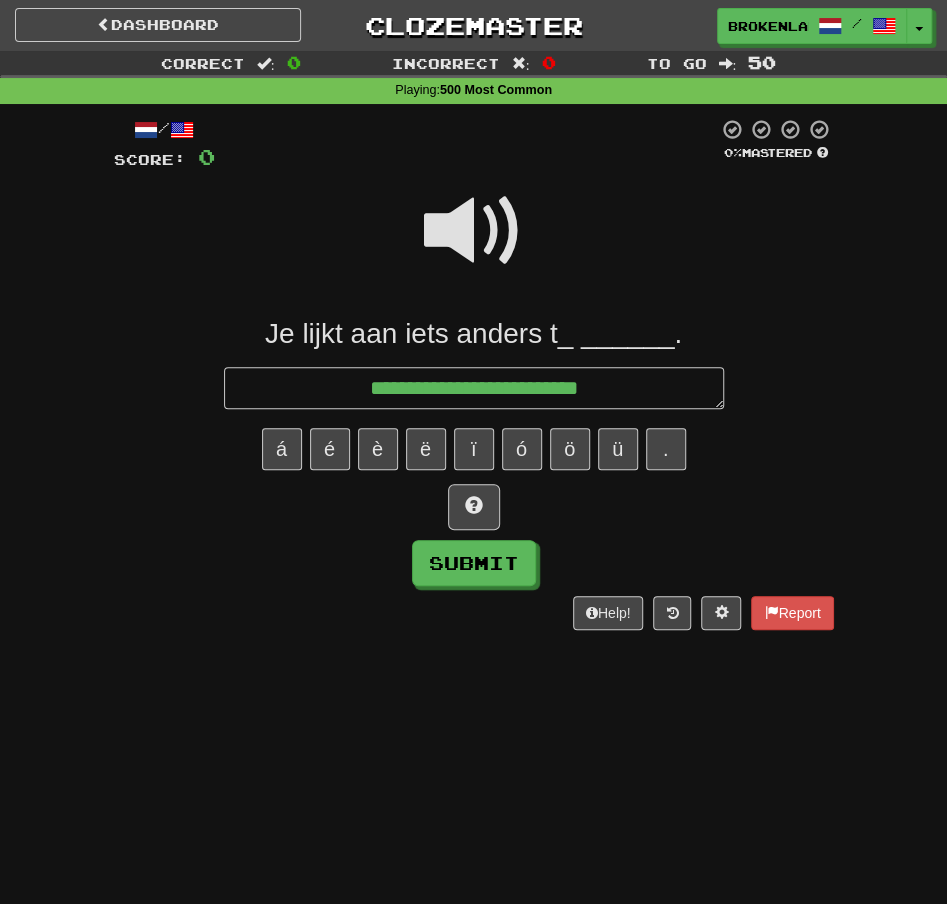 type on "*" 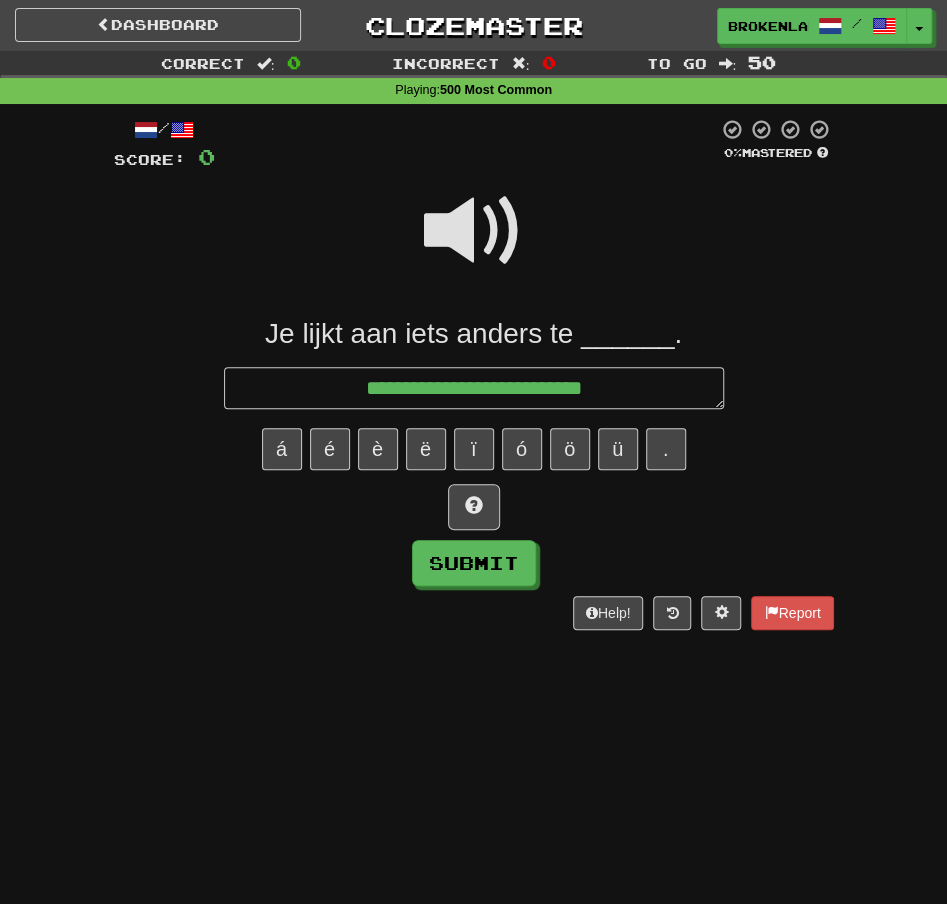type on "*" 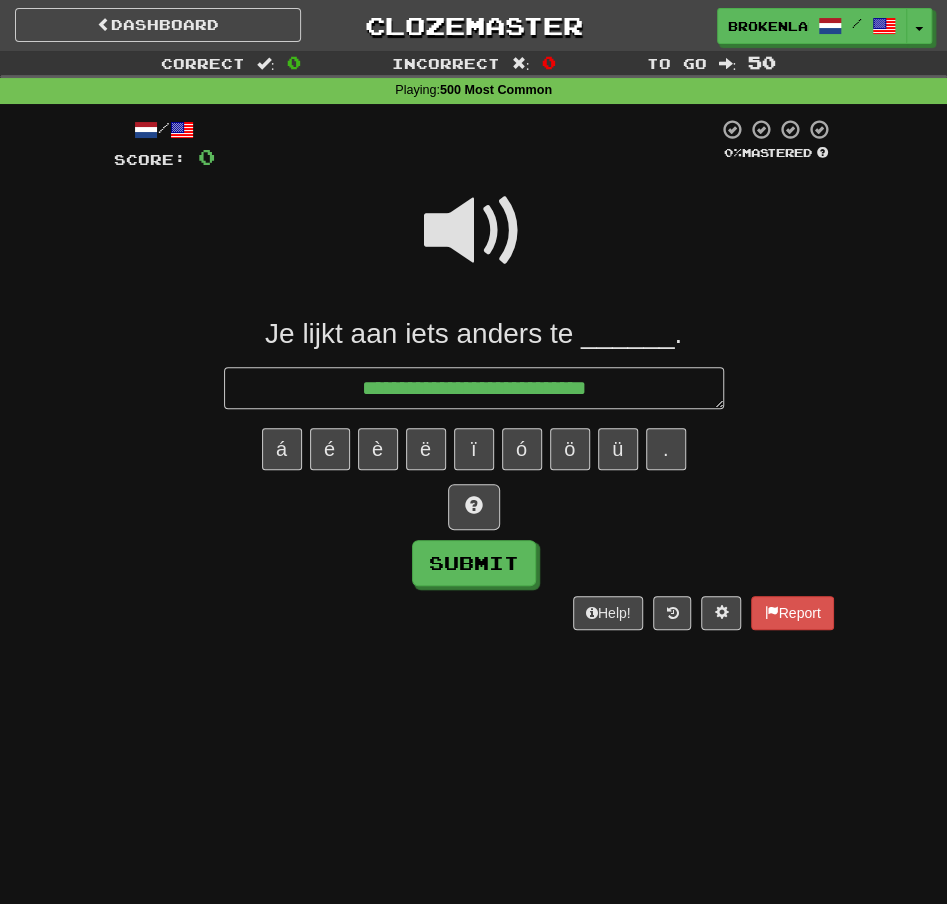 type on "*" 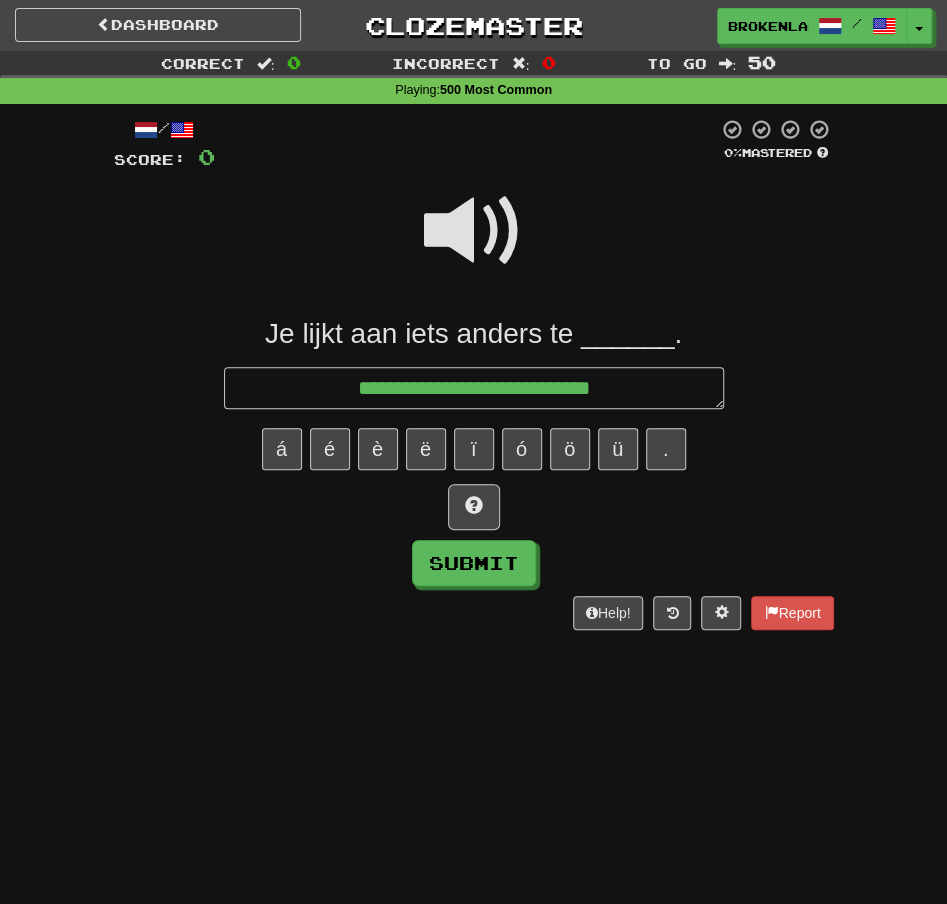 type on "*" 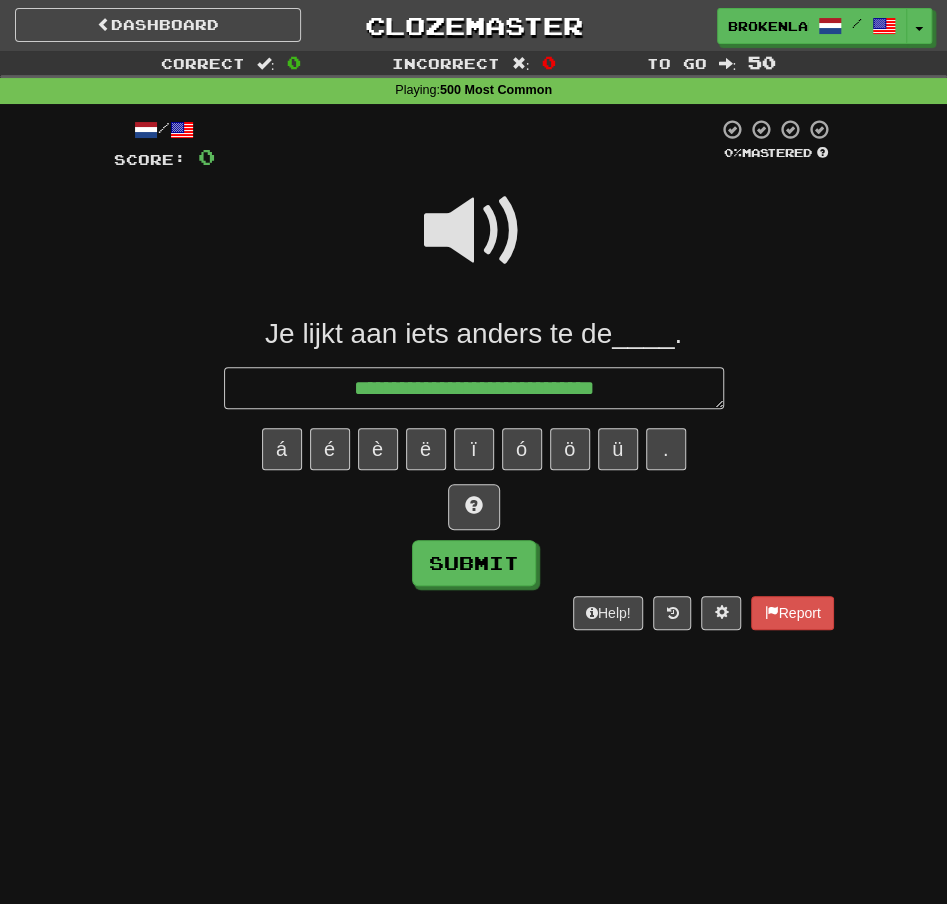 type on "*" 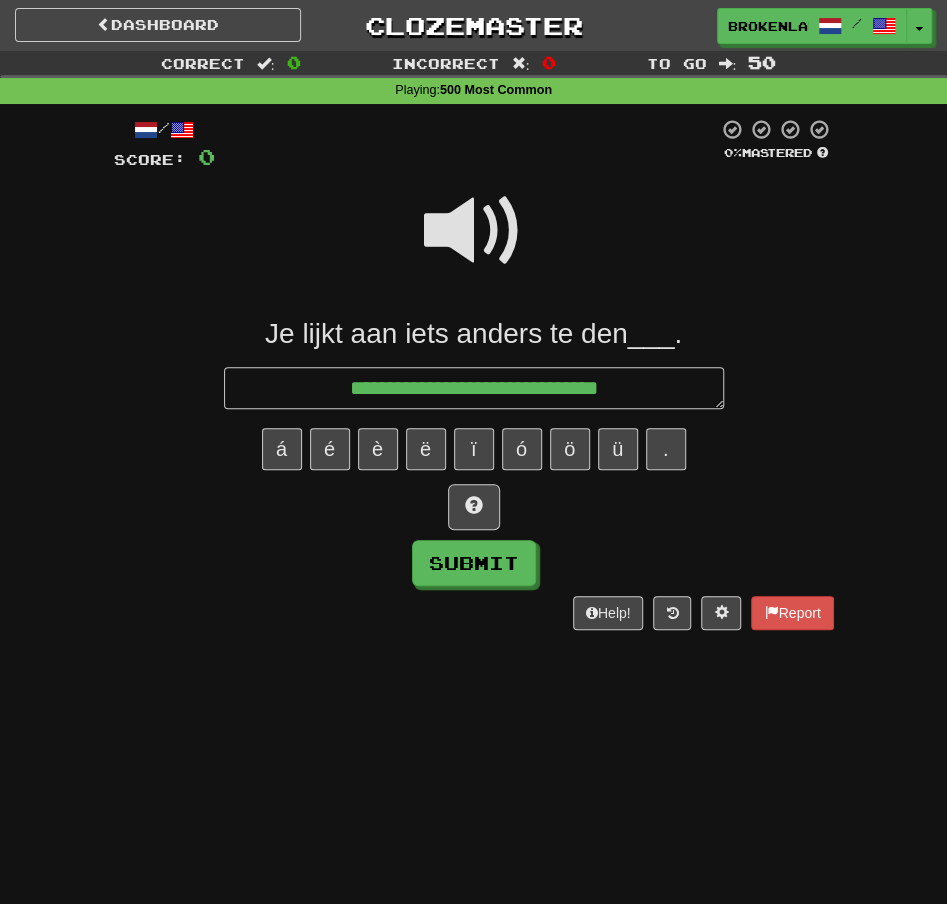type on "*" 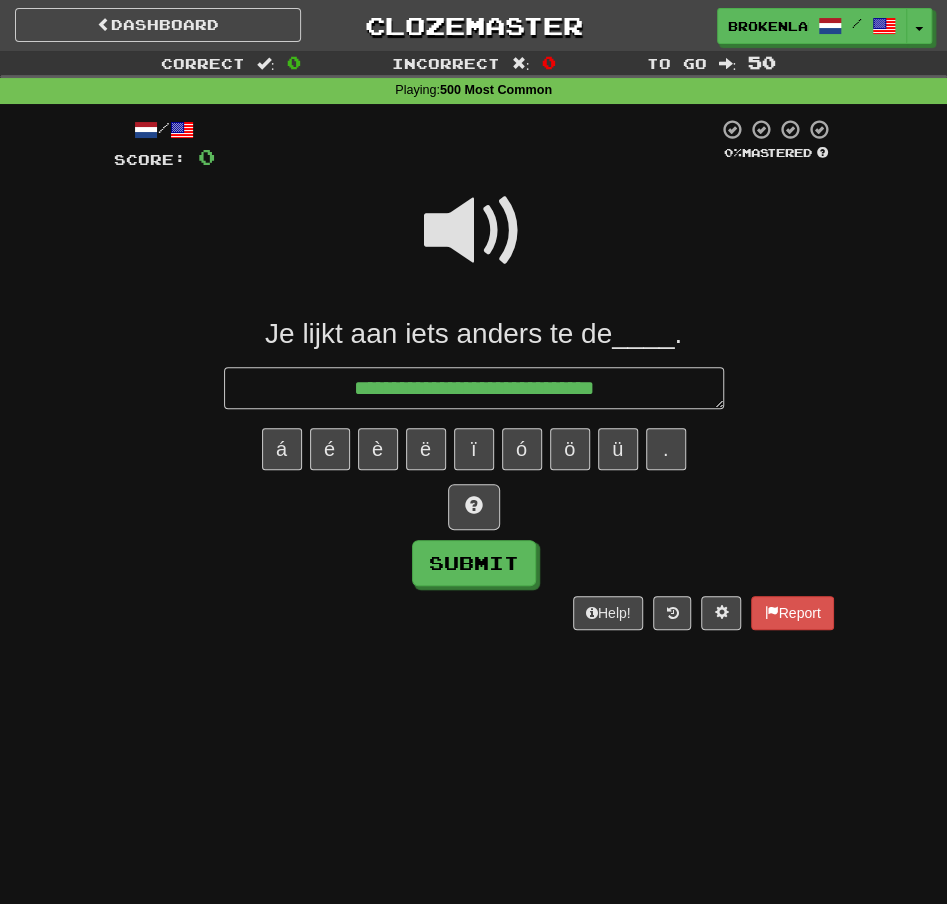 type on "*" 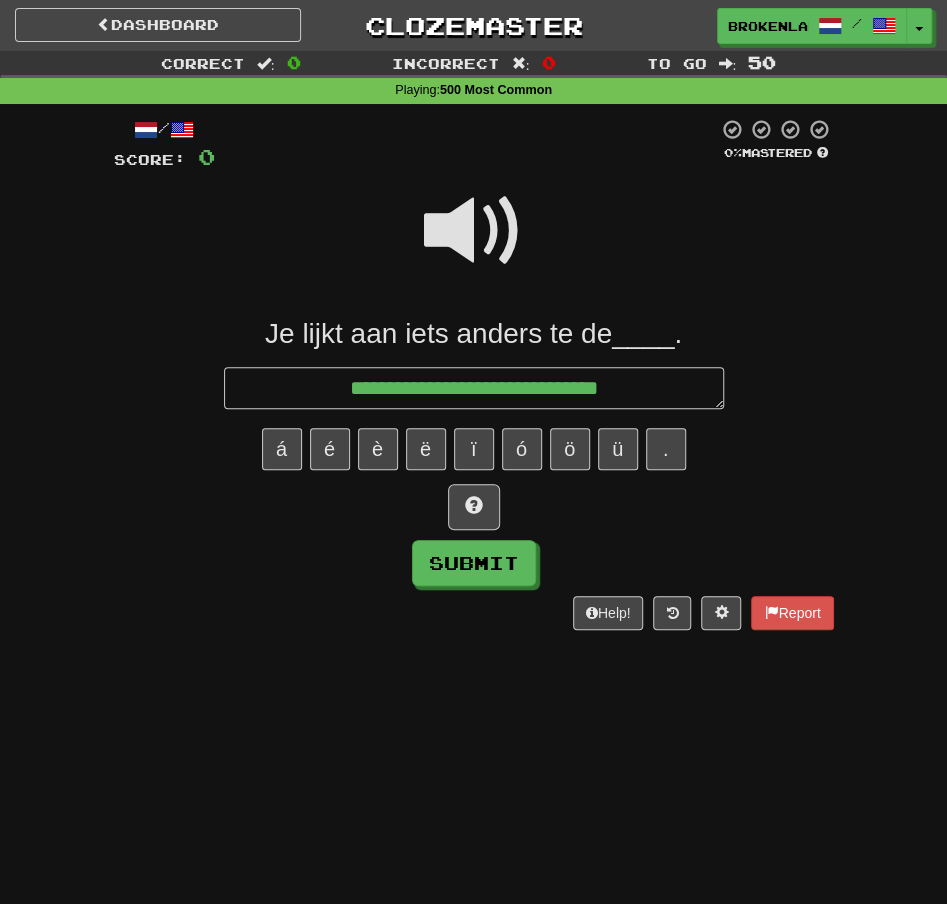 type on "*" 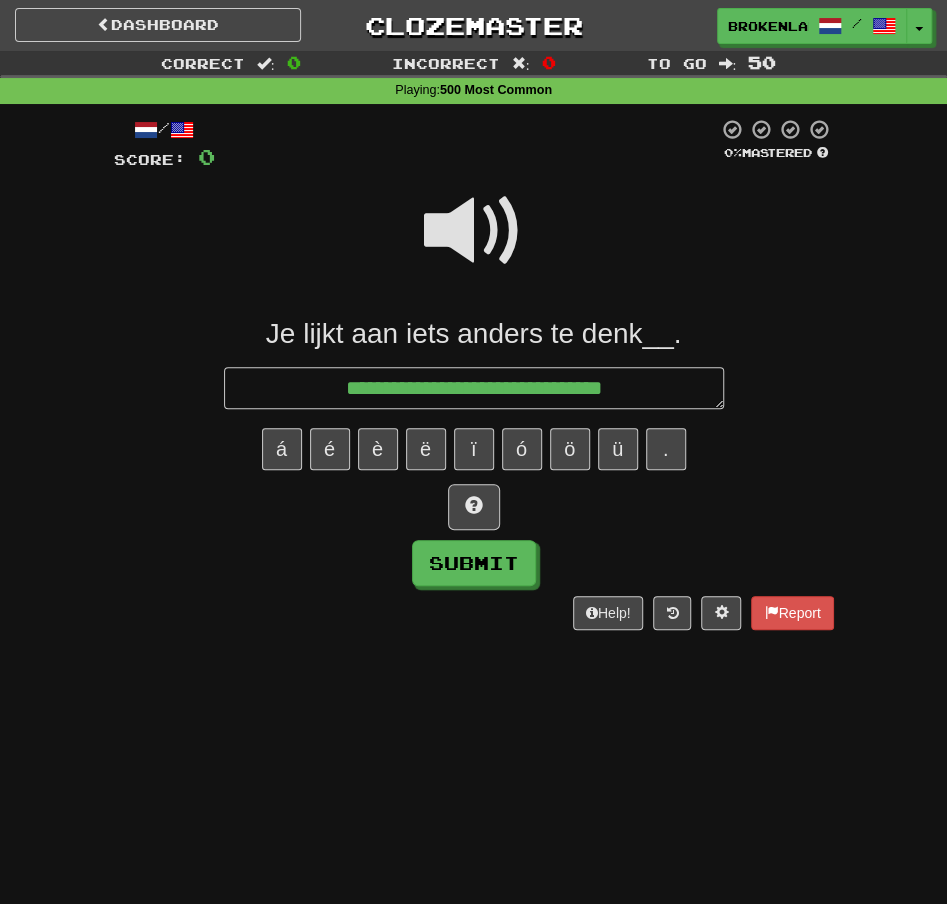 type on "*" 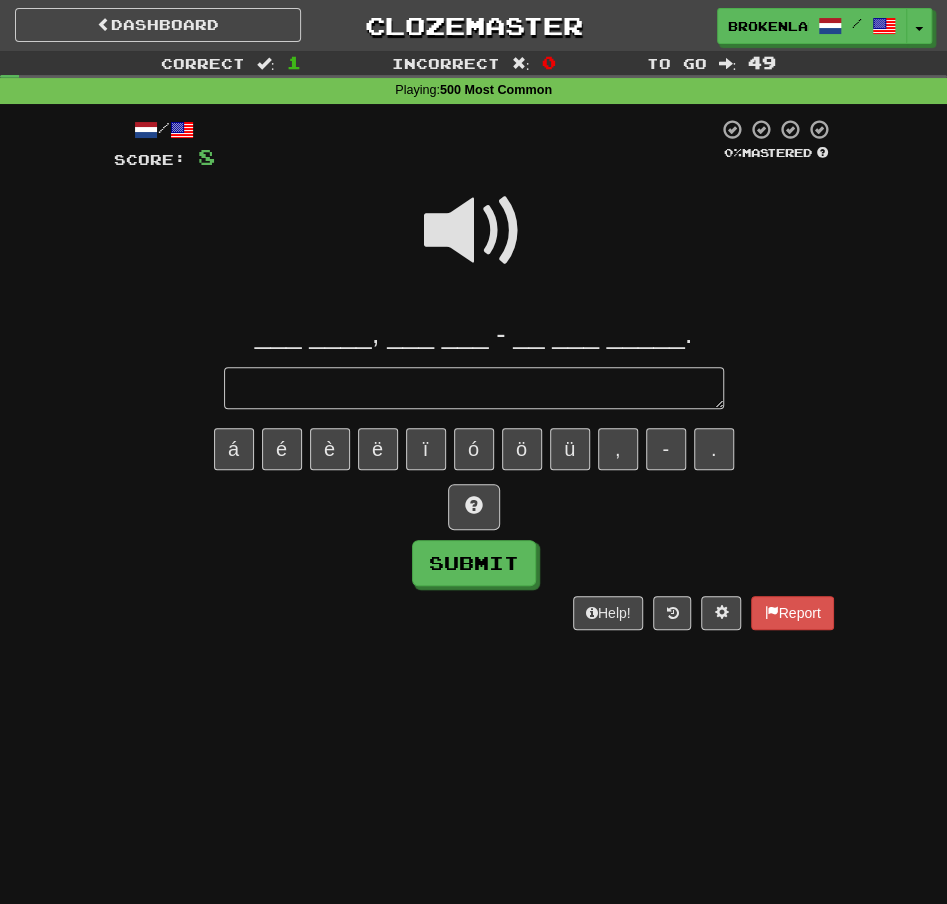 type on "*" 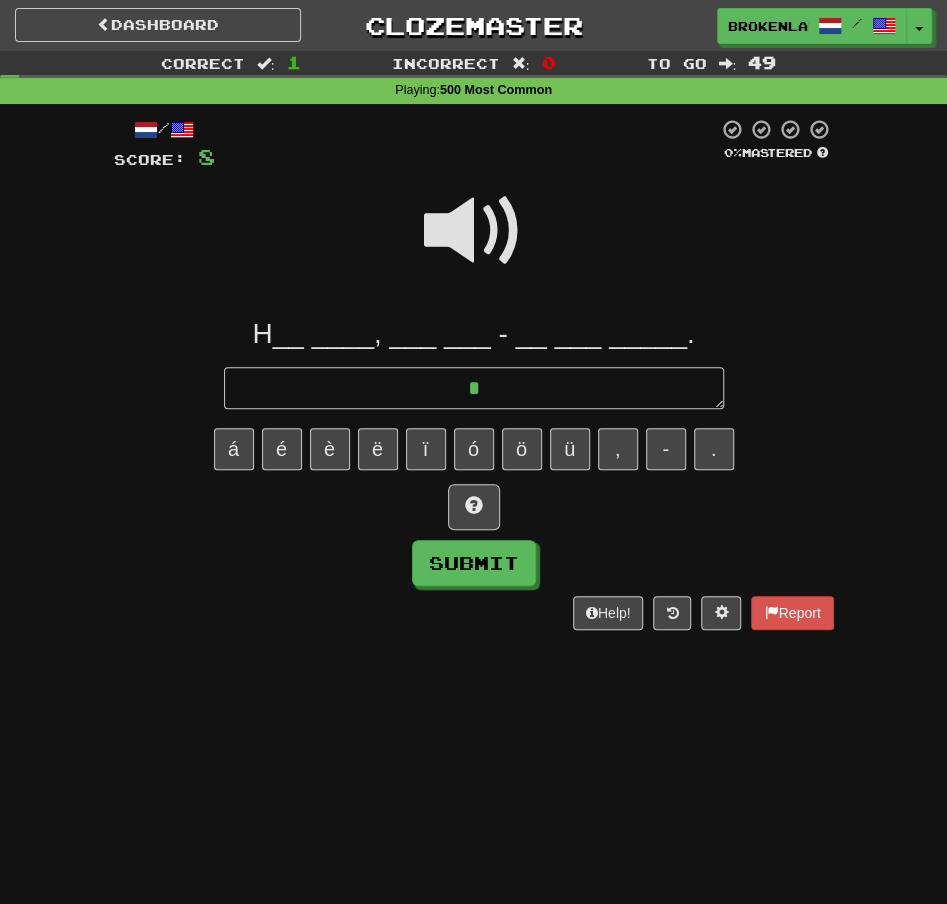 type on "*" 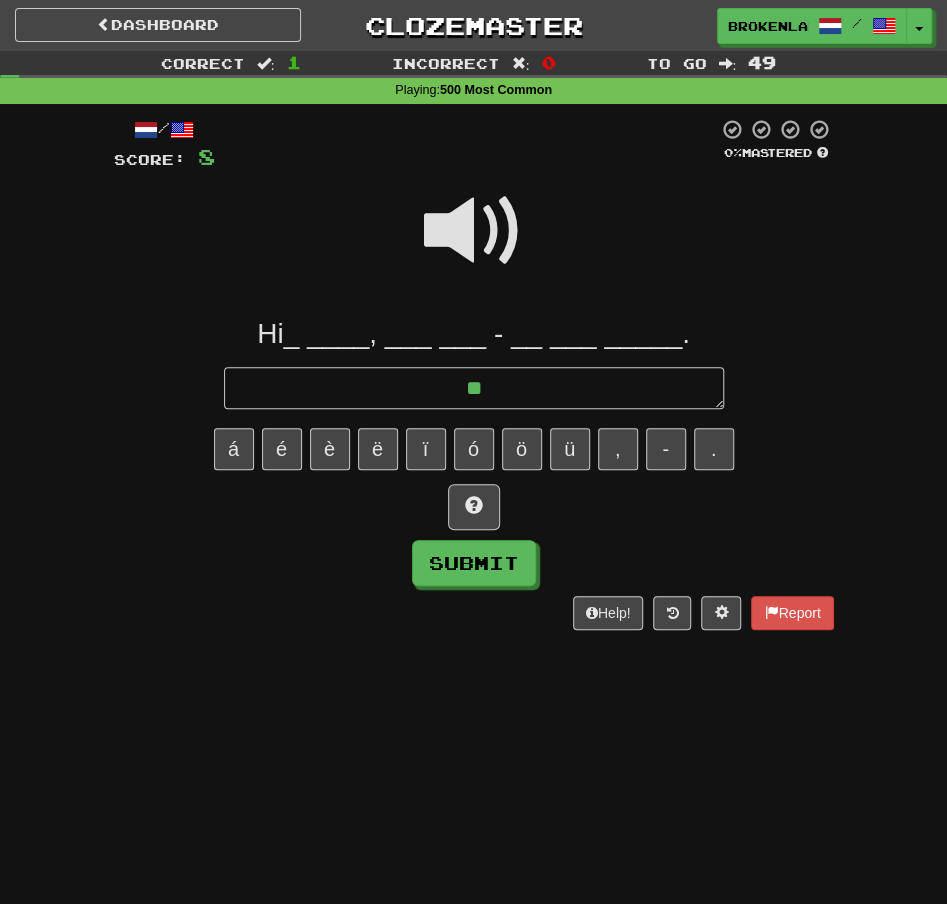type on "*" 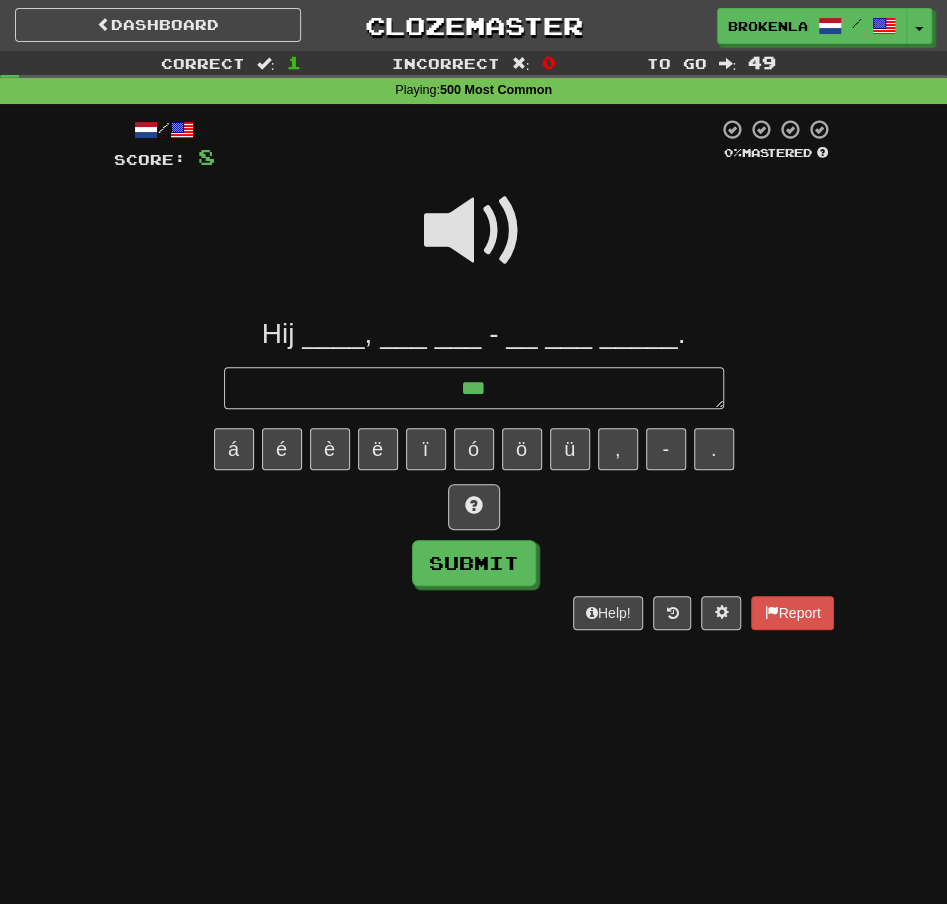 type on "*" 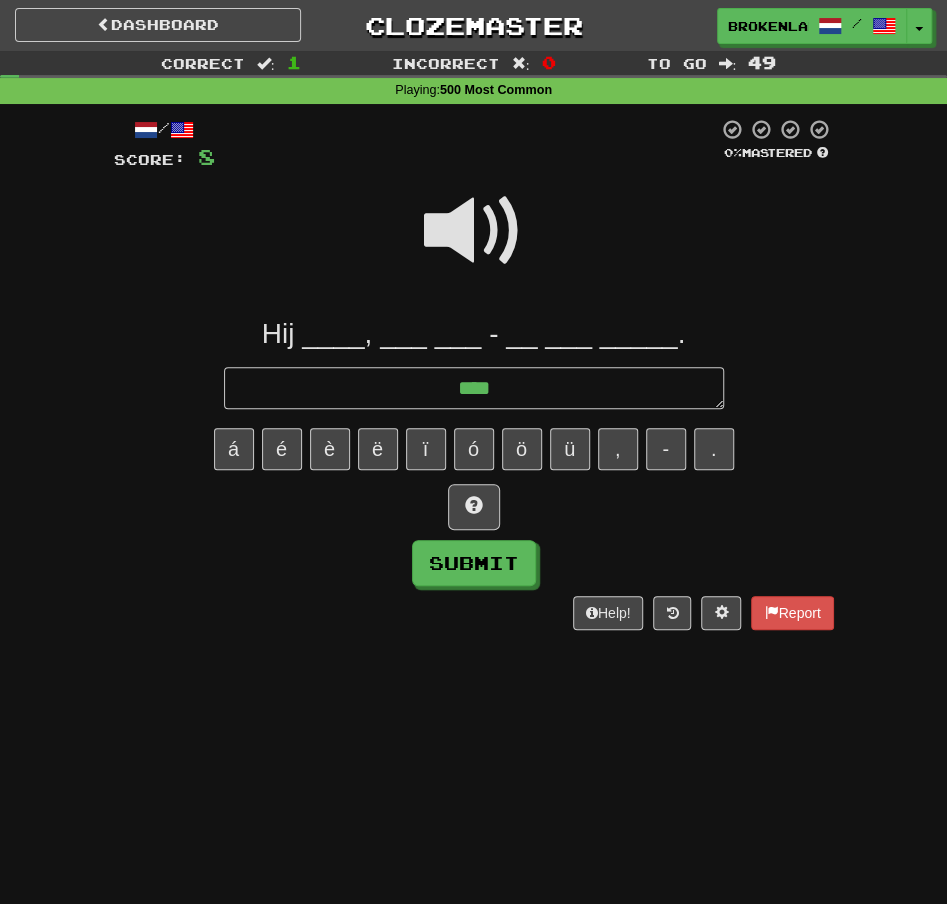 type on "*" 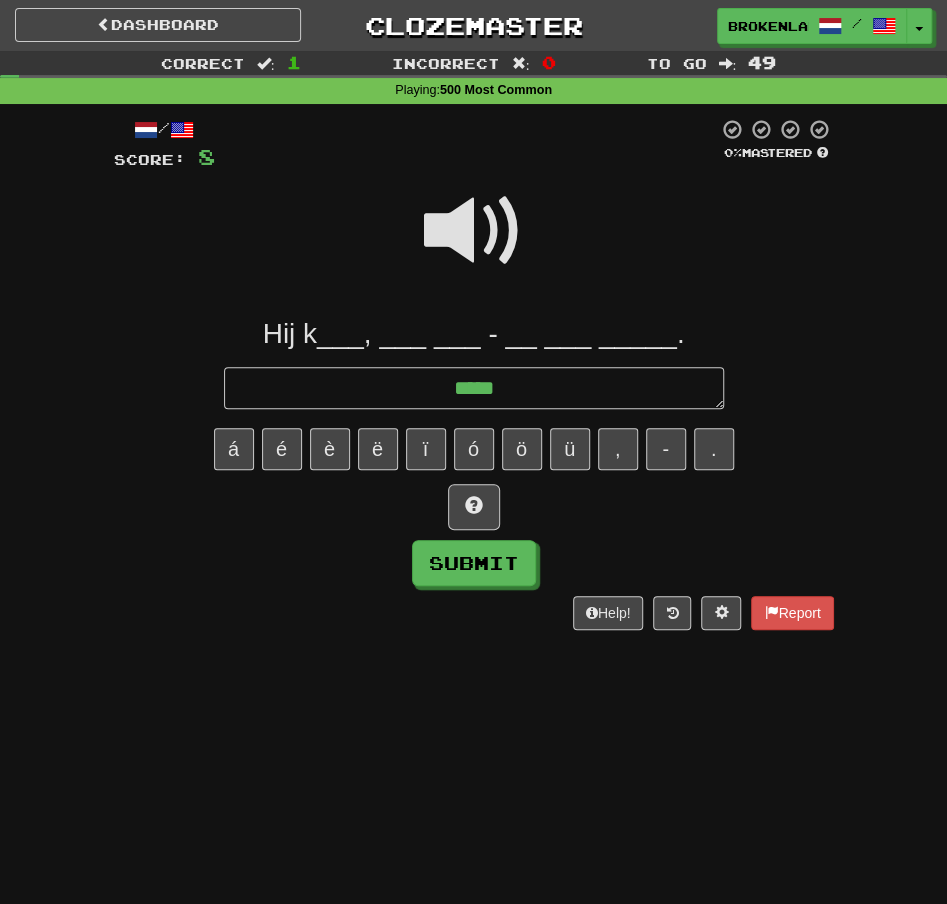 type on "*" 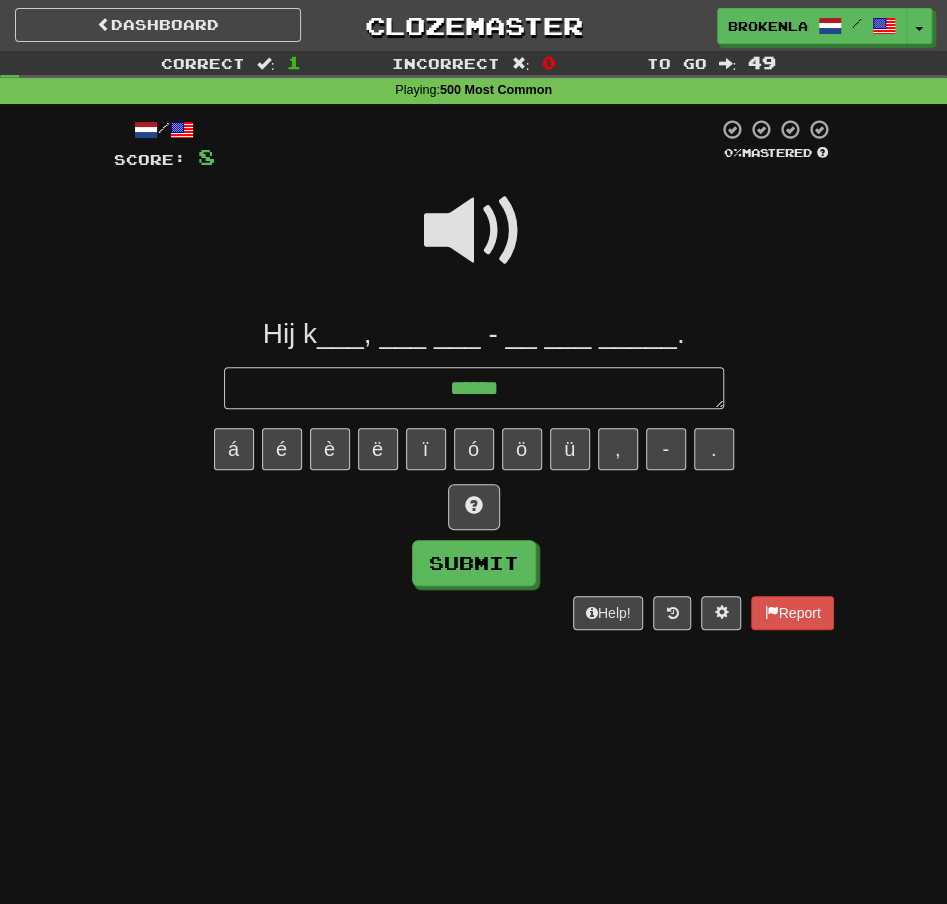 type on "*" 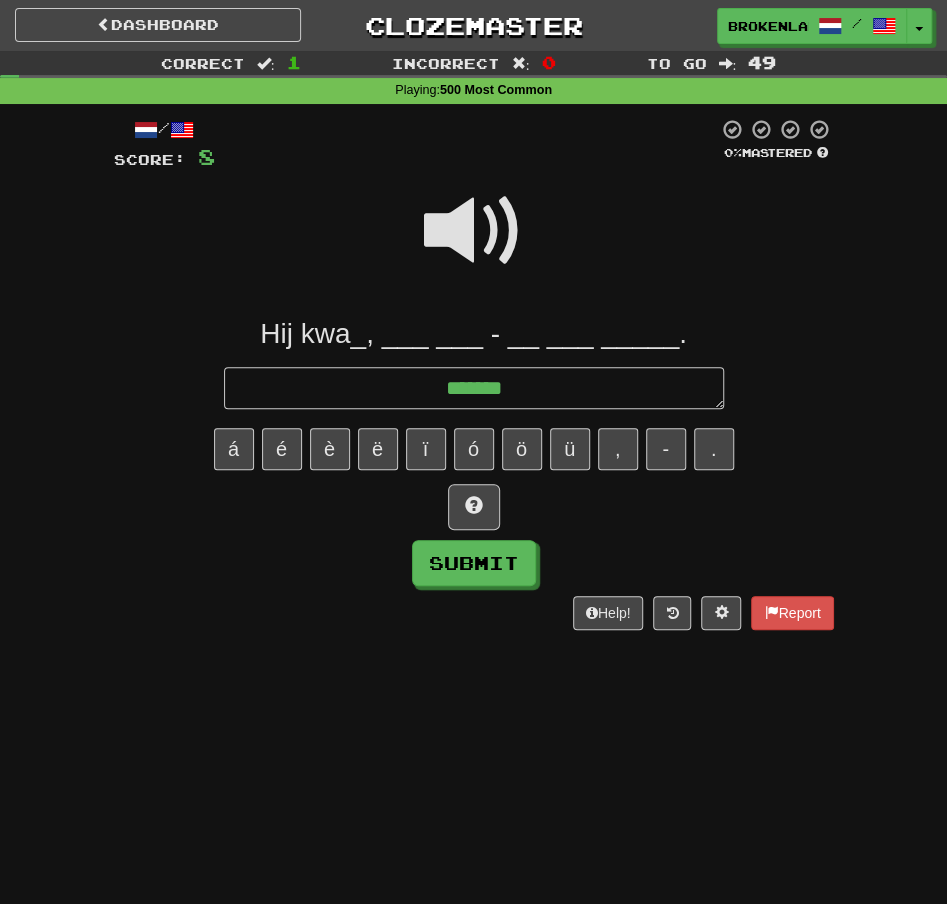 type on "*" 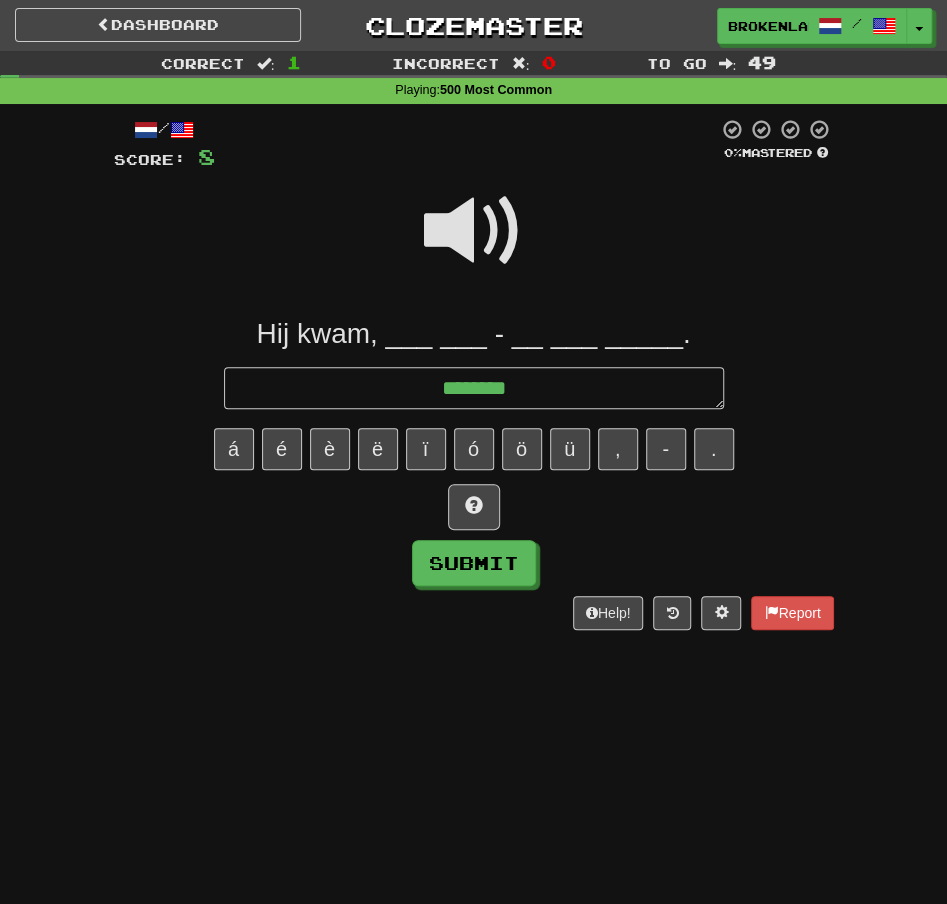 type on "*" 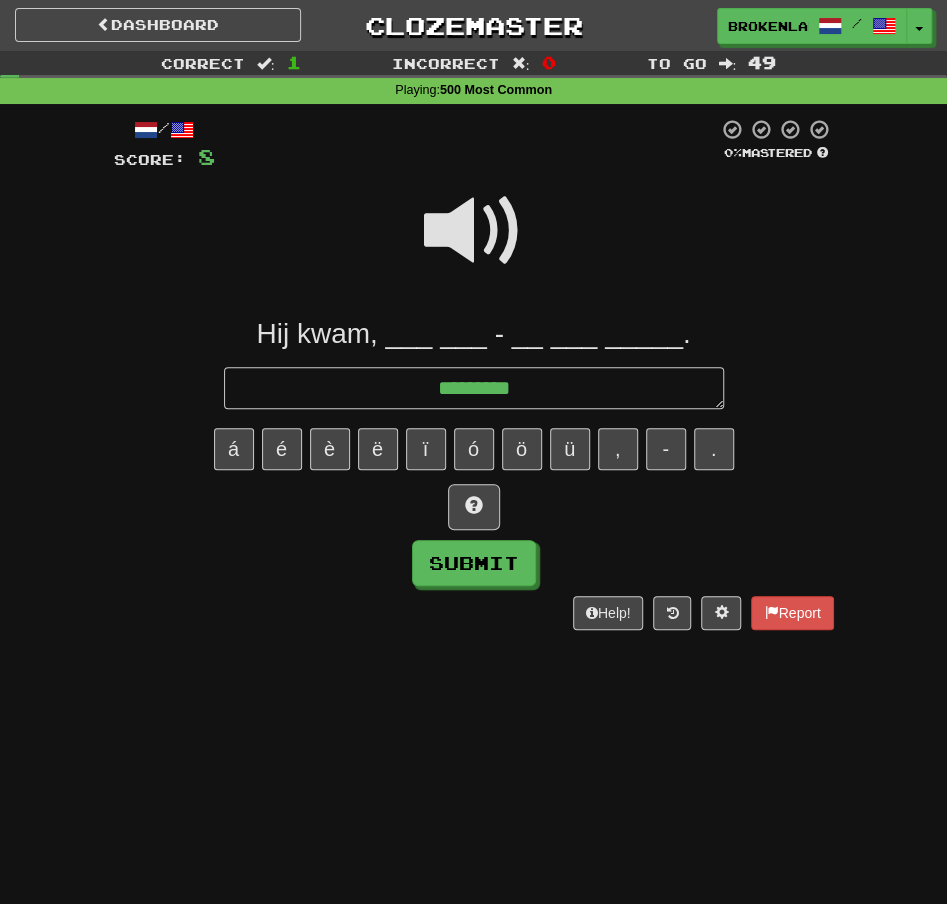 type on "*" 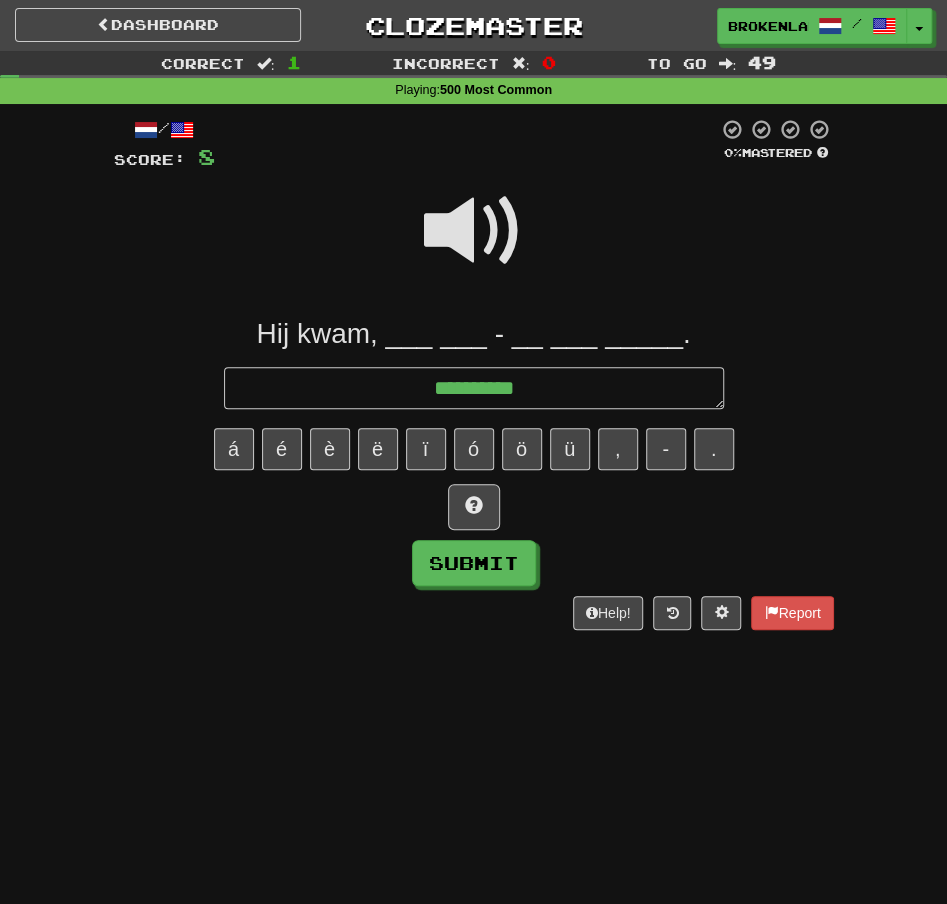 type on "*" 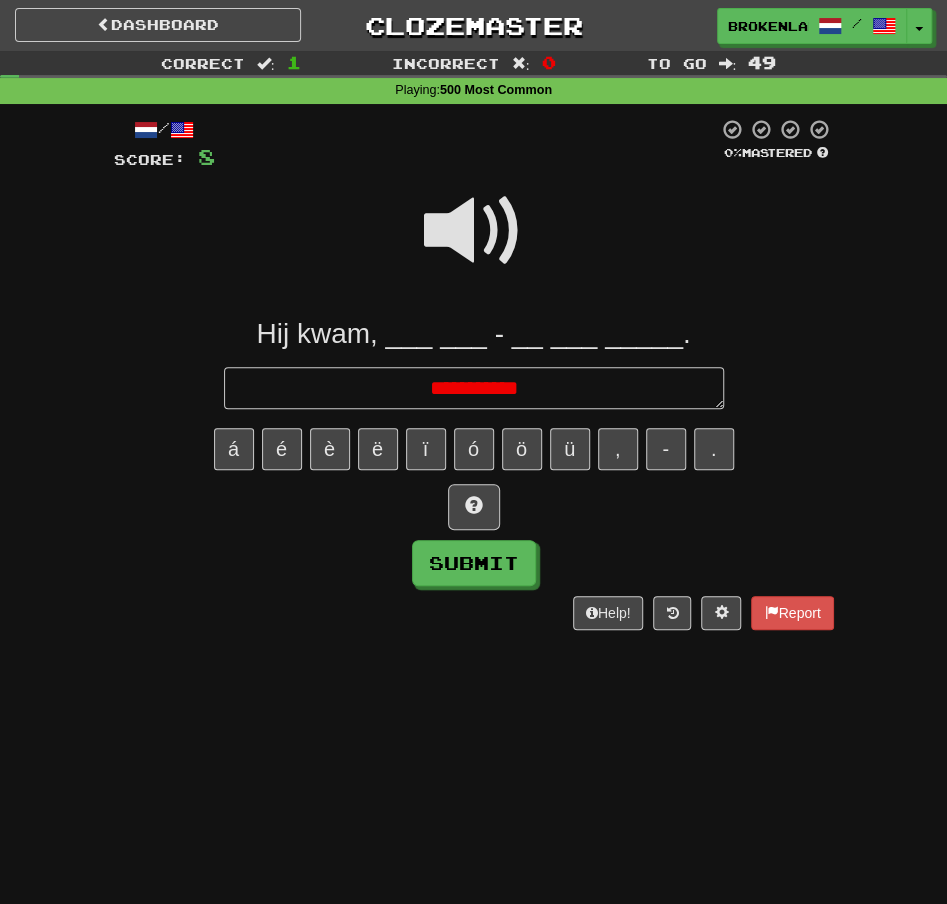 type on "*" 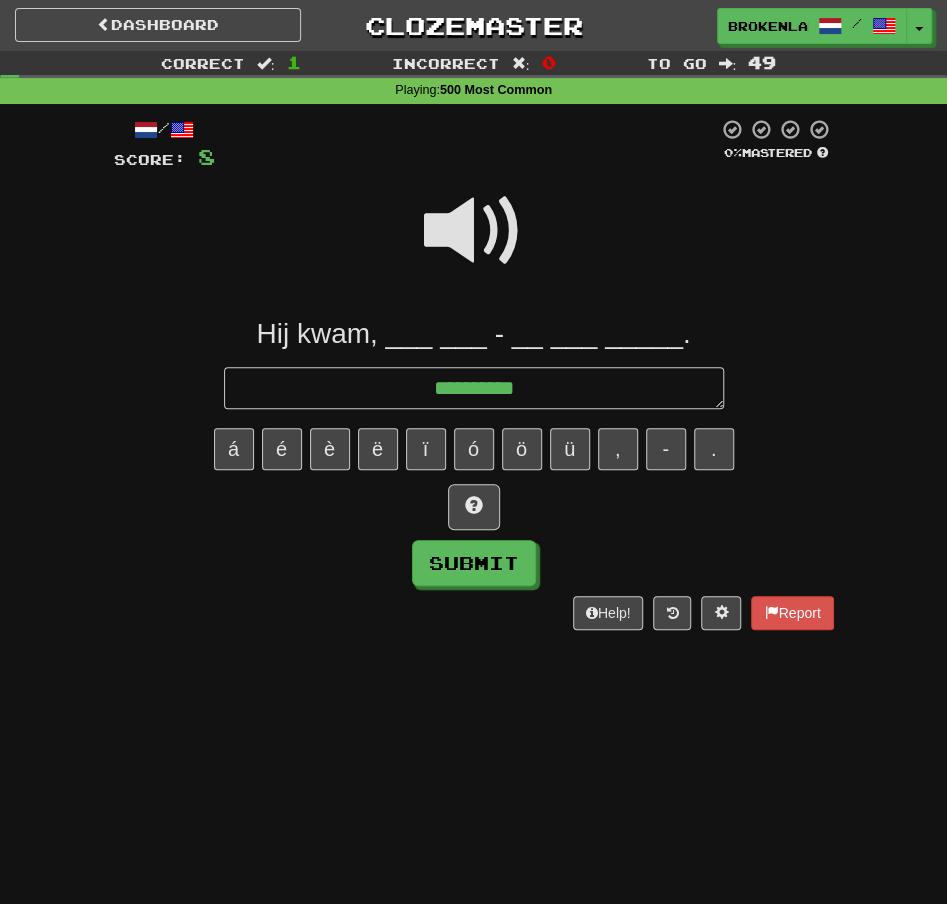 type on "*" 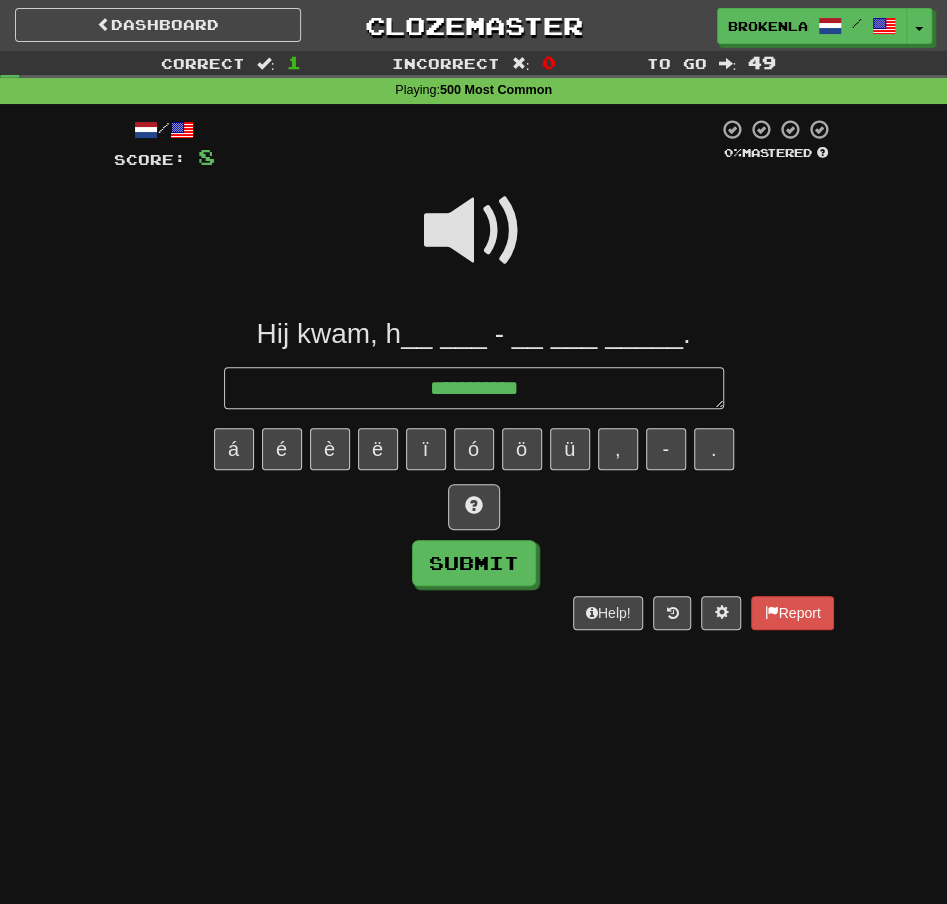 type on "*" 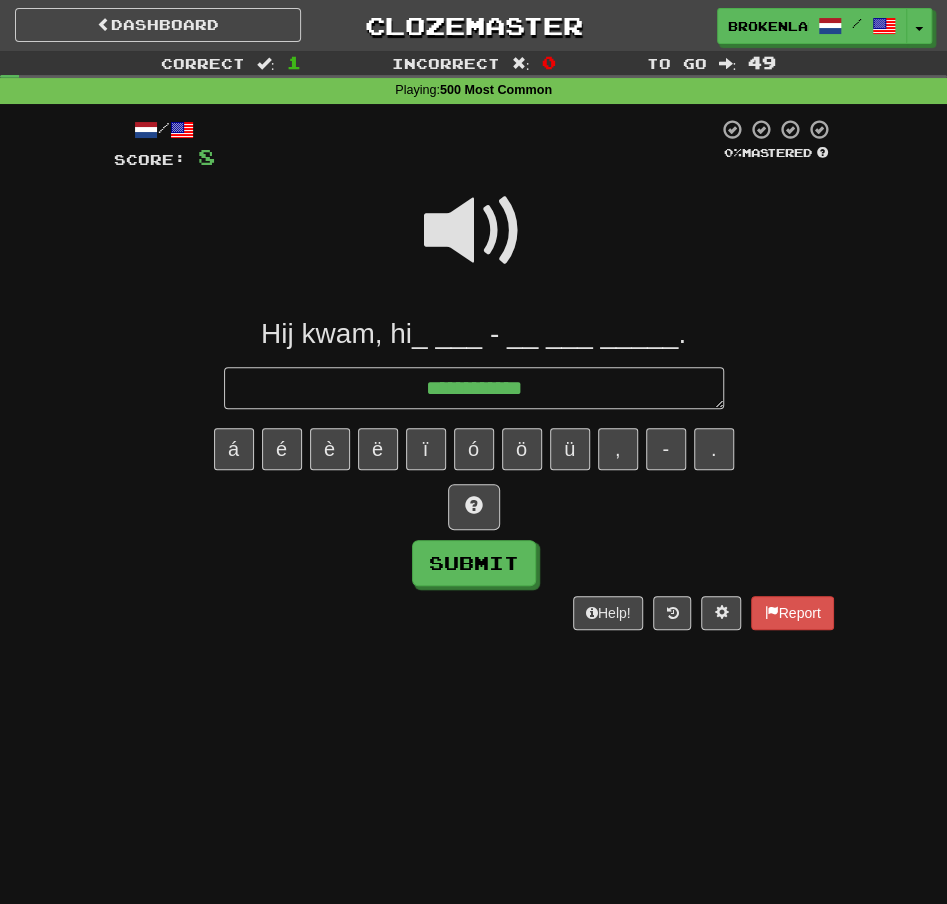 type on "*" 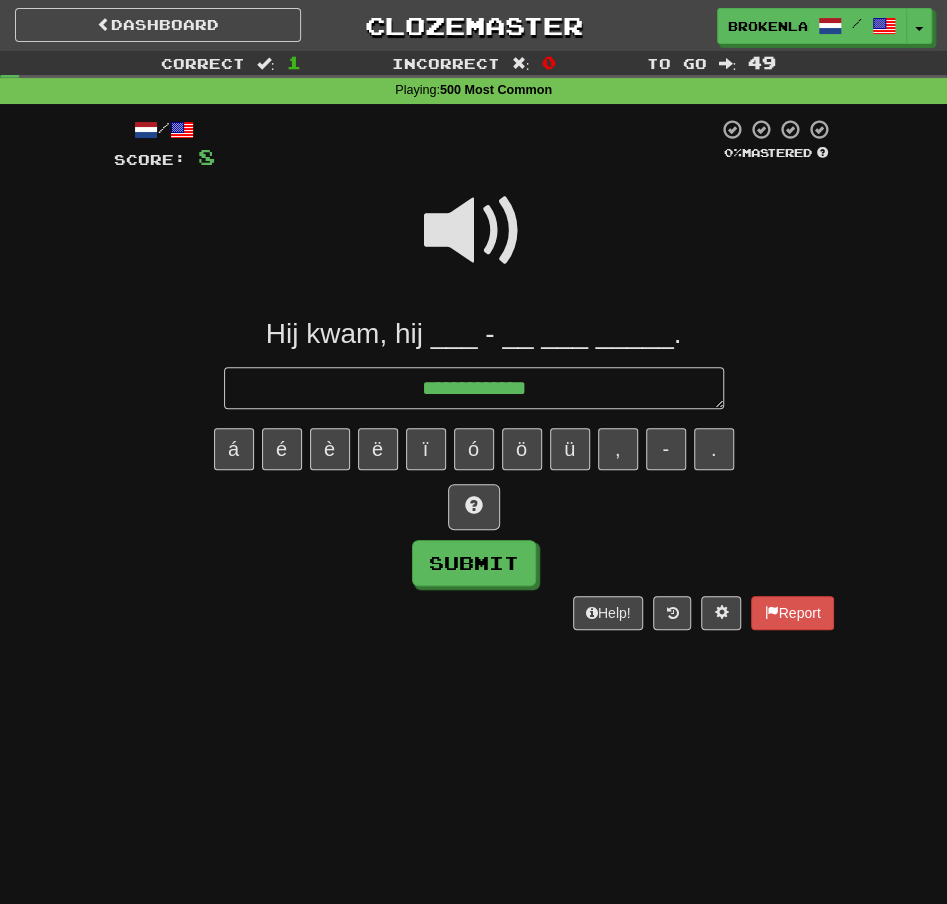 type on "**********" 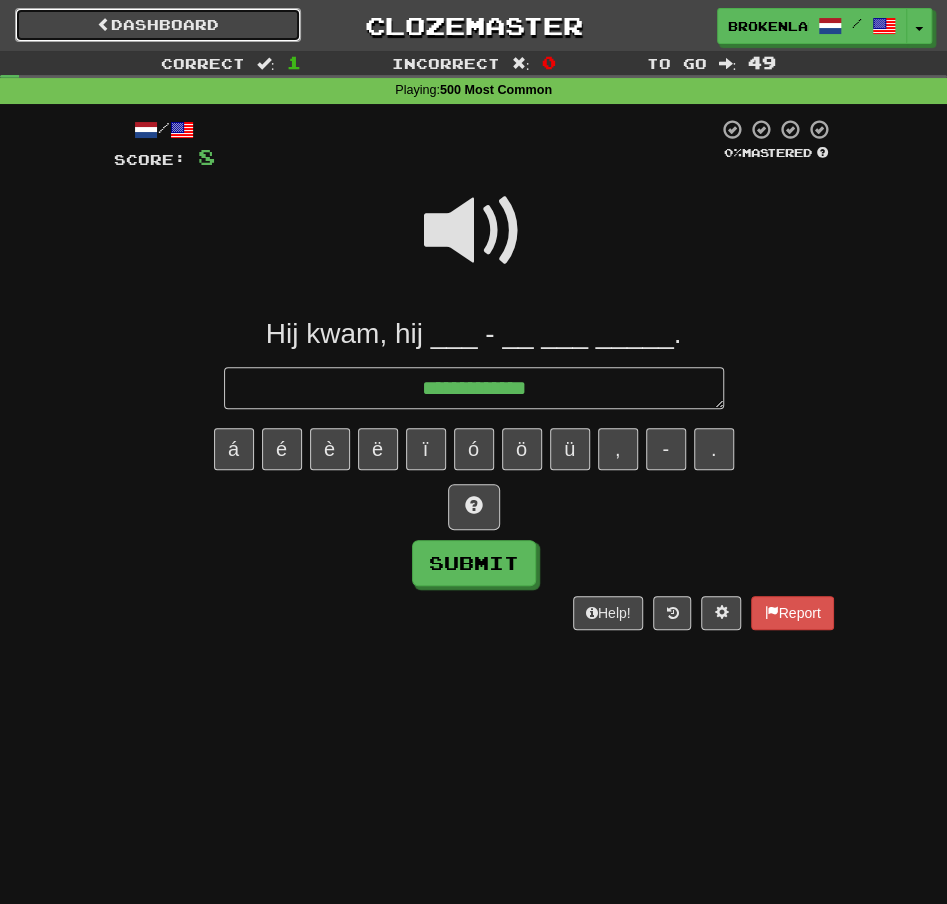 click on "Dashboard" at bounding box center (158, 25) 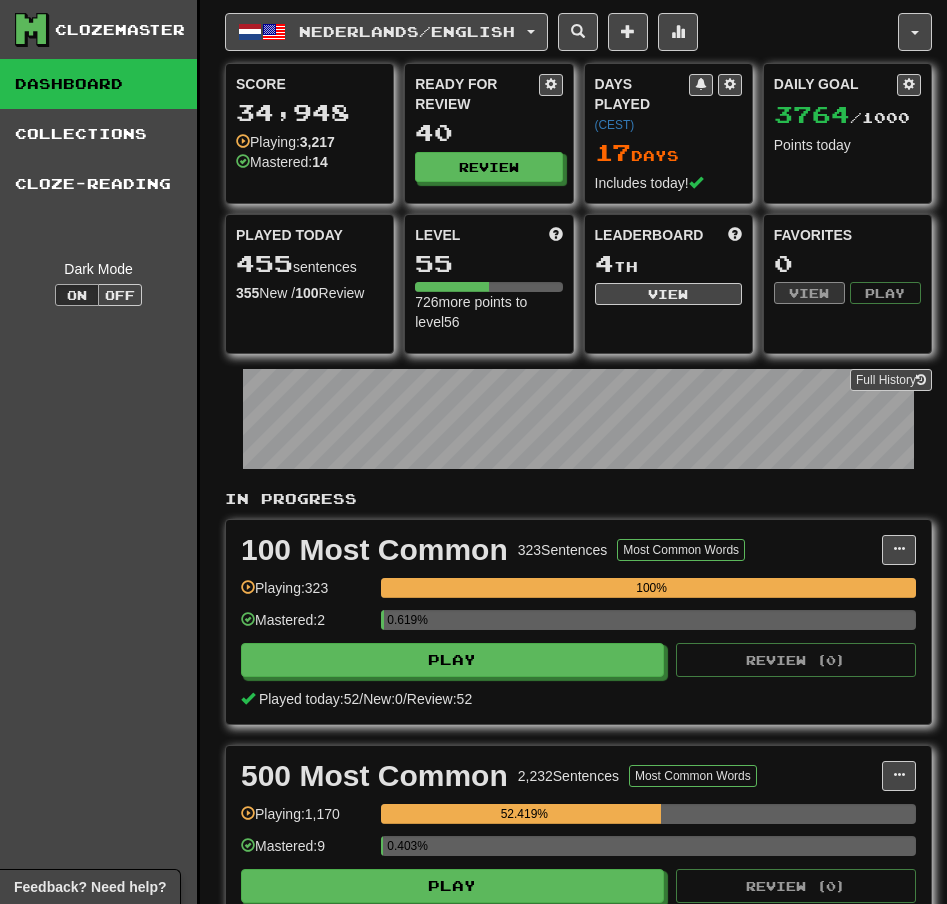 scroll, scrollTop: 0, scrollLeft: 0, axis: both 